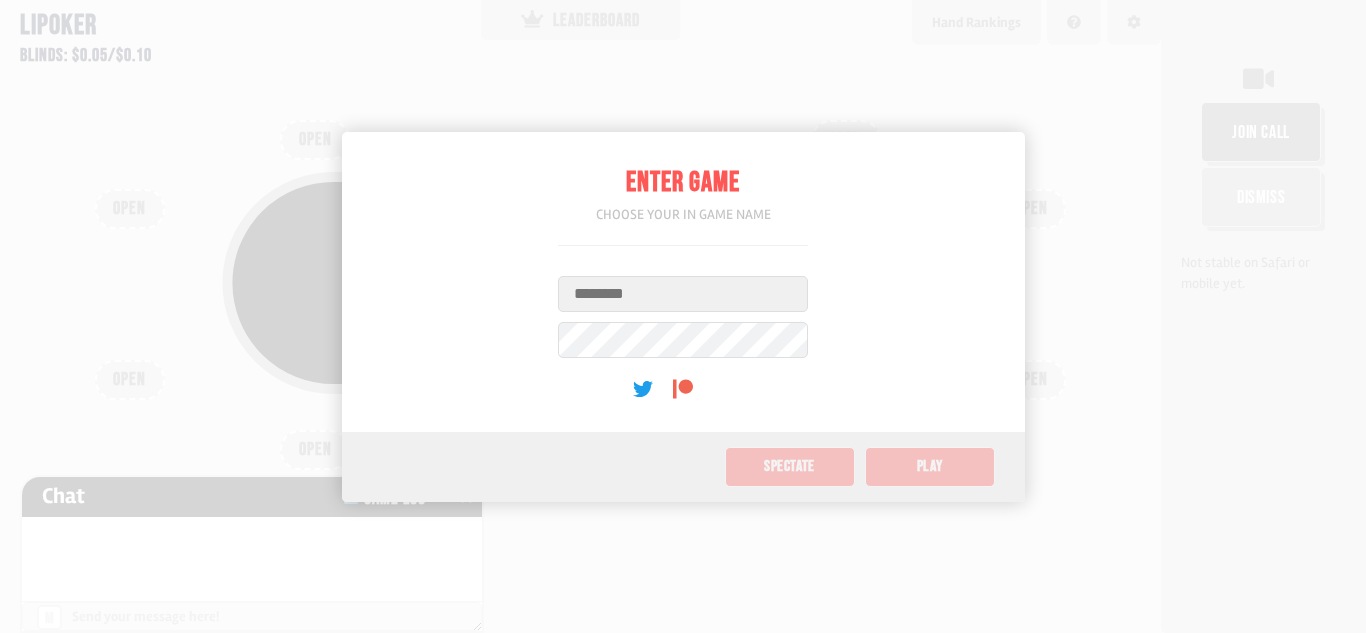 click on "Username" at bounding box center (683, 294) 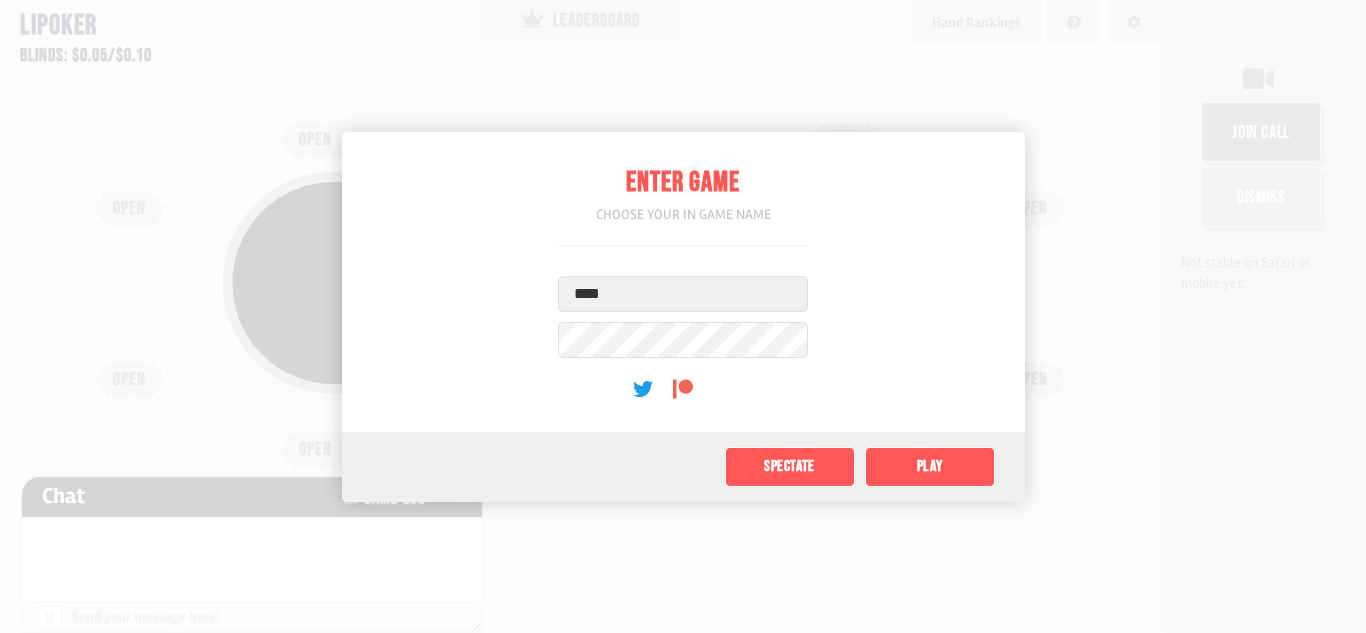 type on "****" 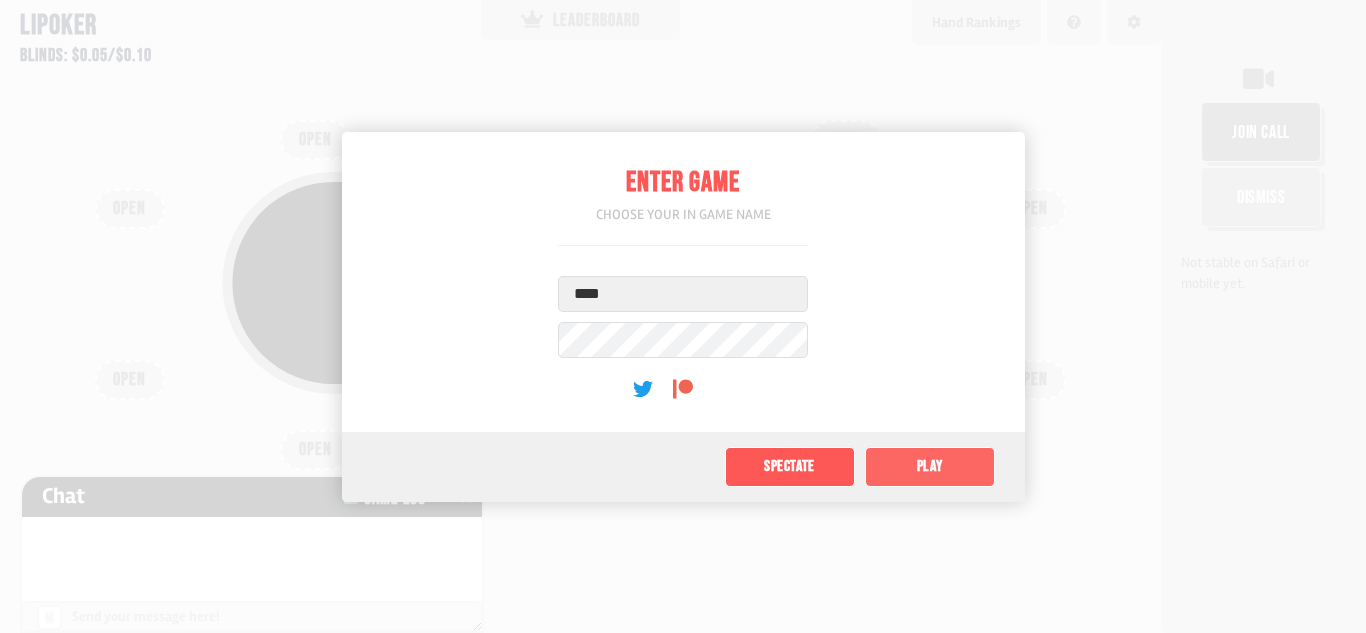 click on "Play" 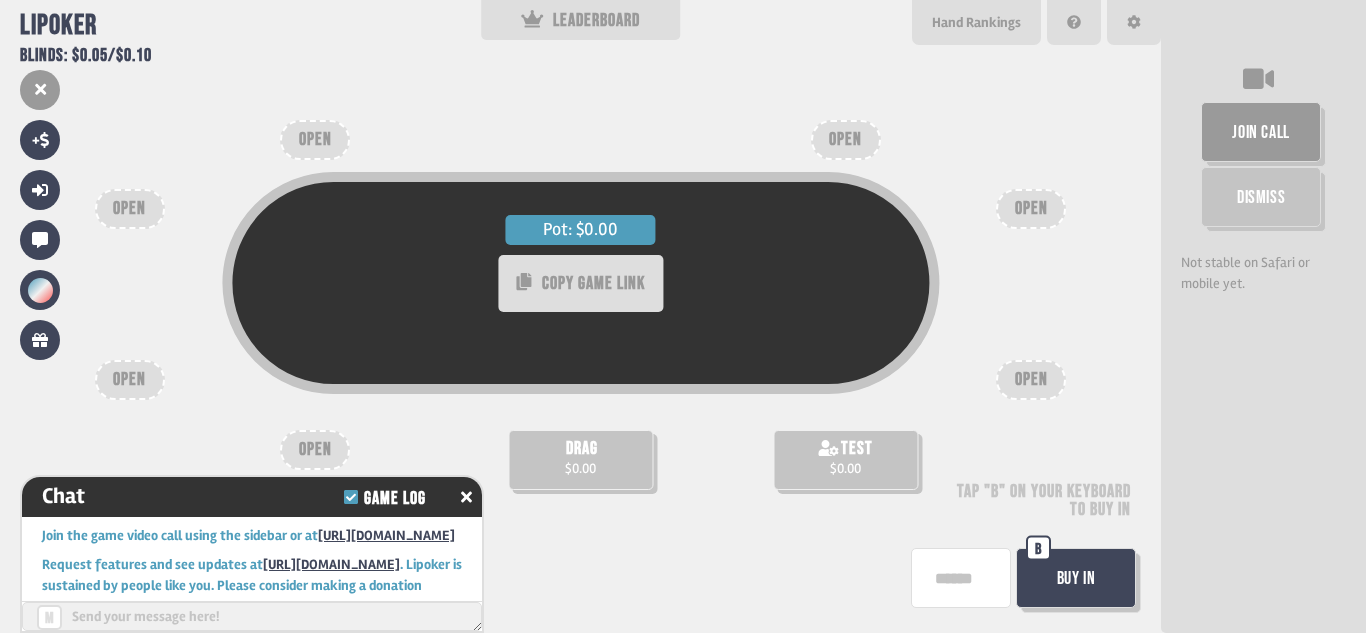 scroll, scrollTop: 71, scrollLeft: 0, axis: vertical 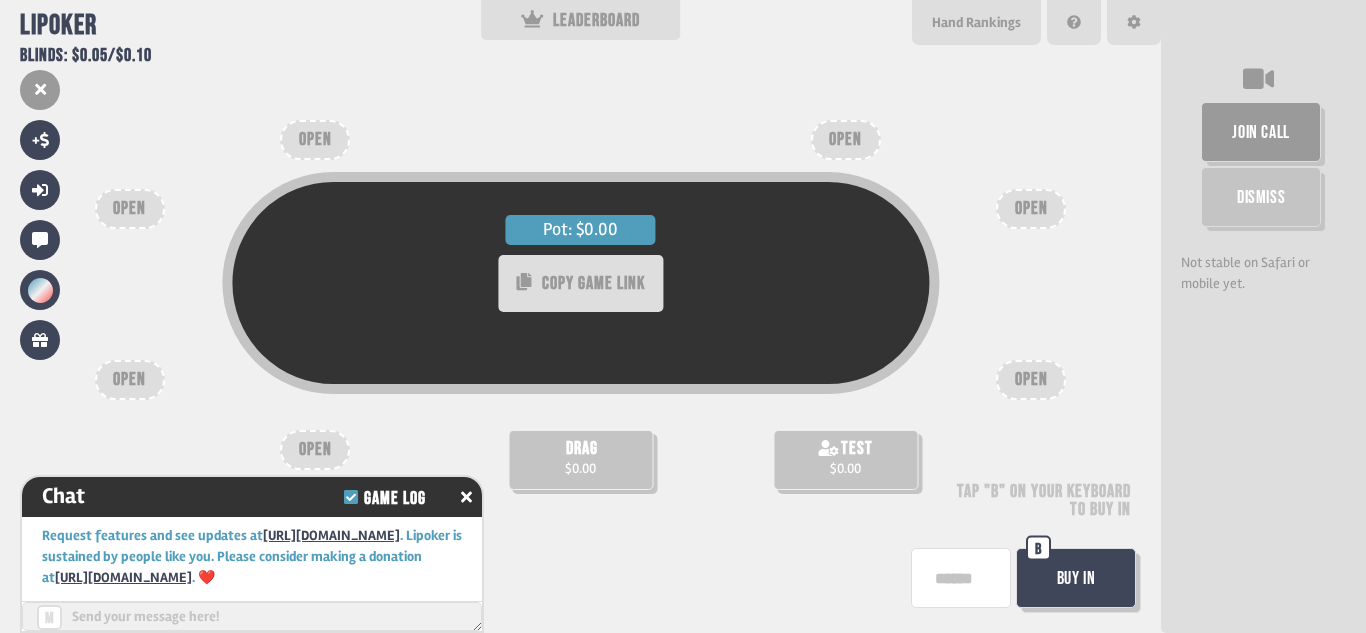click on "OPEN" at bounding box center (315, 450) 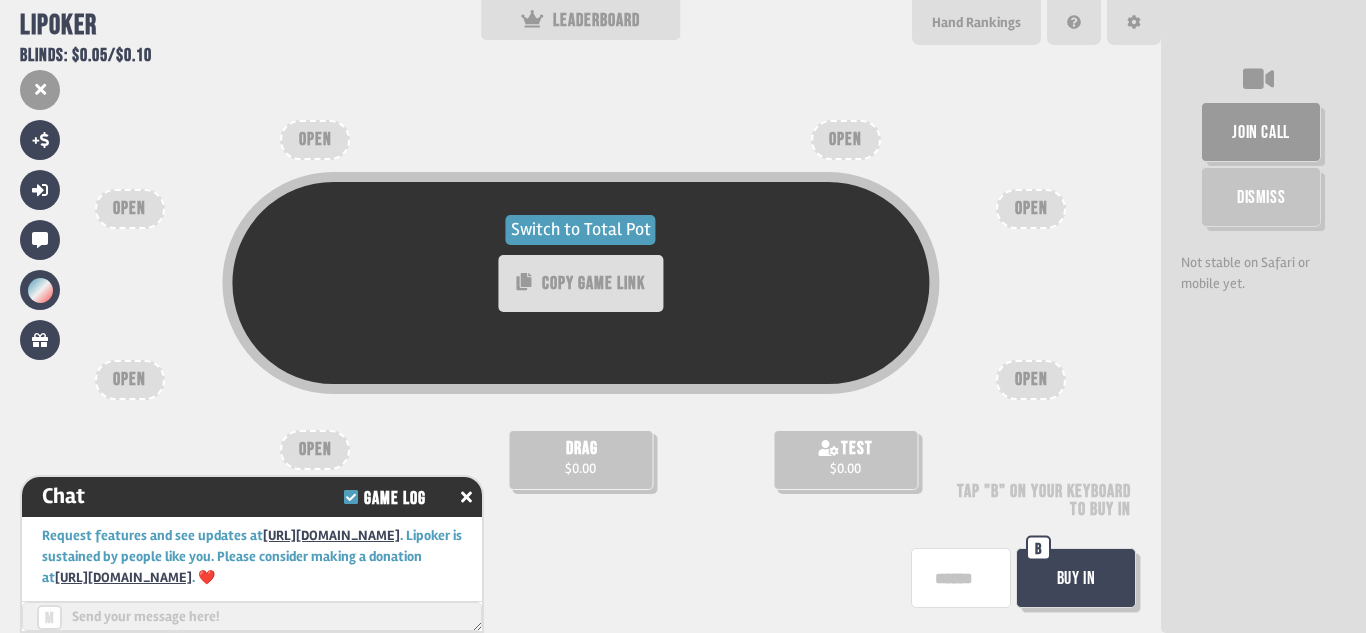 click on "Switch to Total Pot" at bounding box center [581, 230] 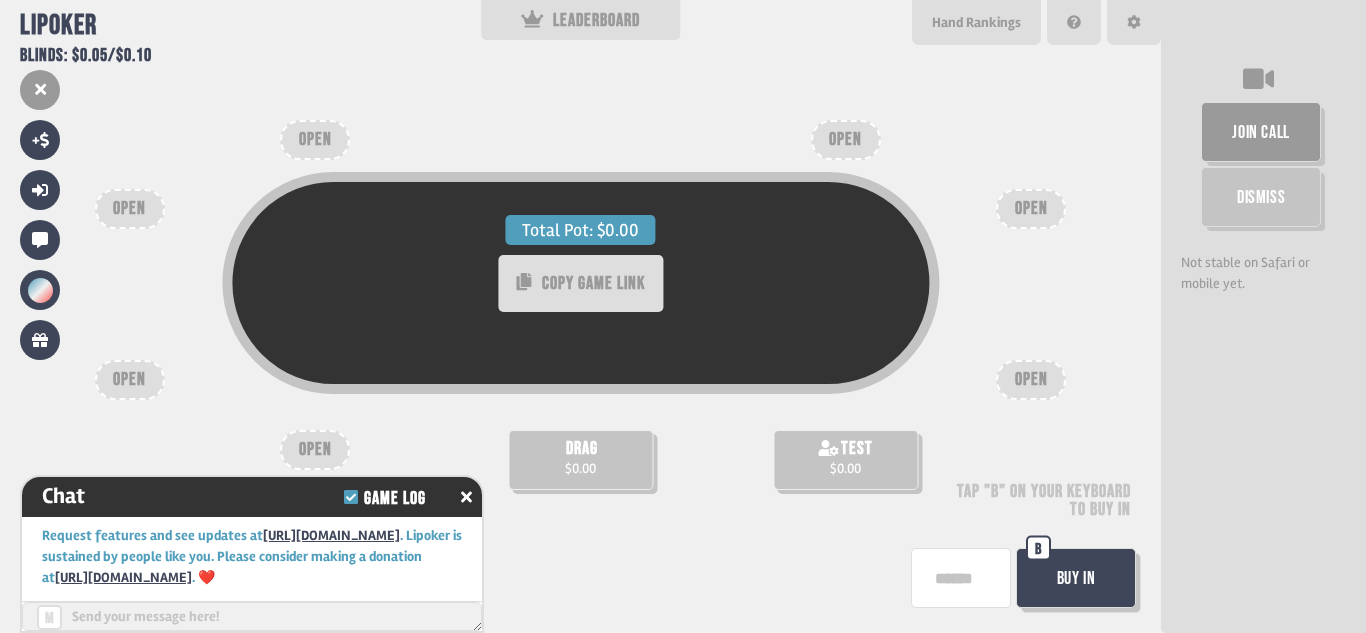 click on "OPEN" at bounding box center (315, 450) 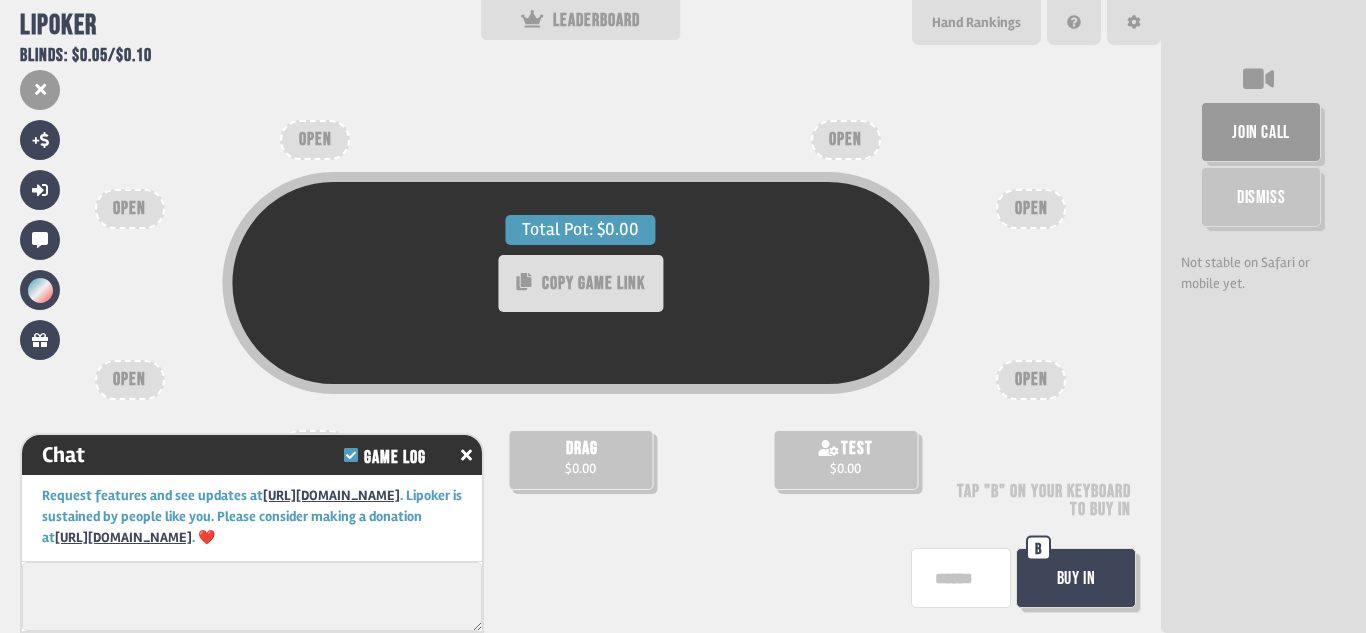 scroll, scrollTop: 69, scrollLeft: 0, axis: vertical 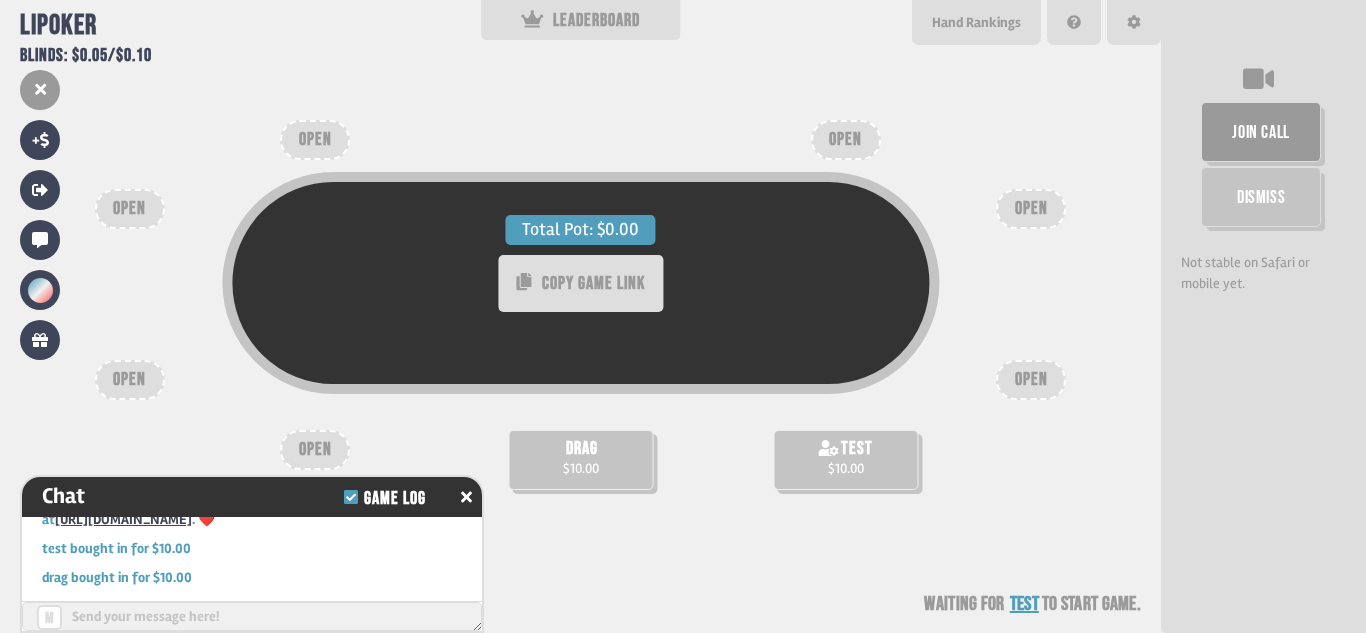 click on "OPEN" at bounding box center (315, 450) 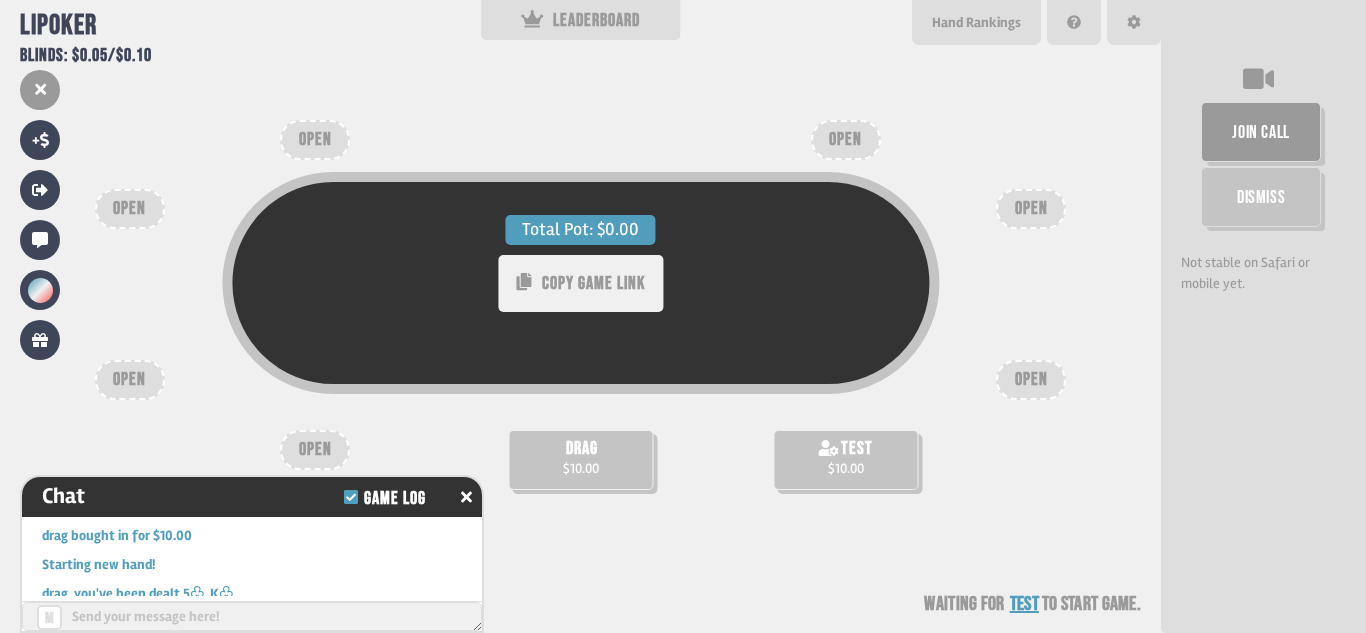 scroll, scrollTop: 216, scrollLeft: 0, axis: vertical 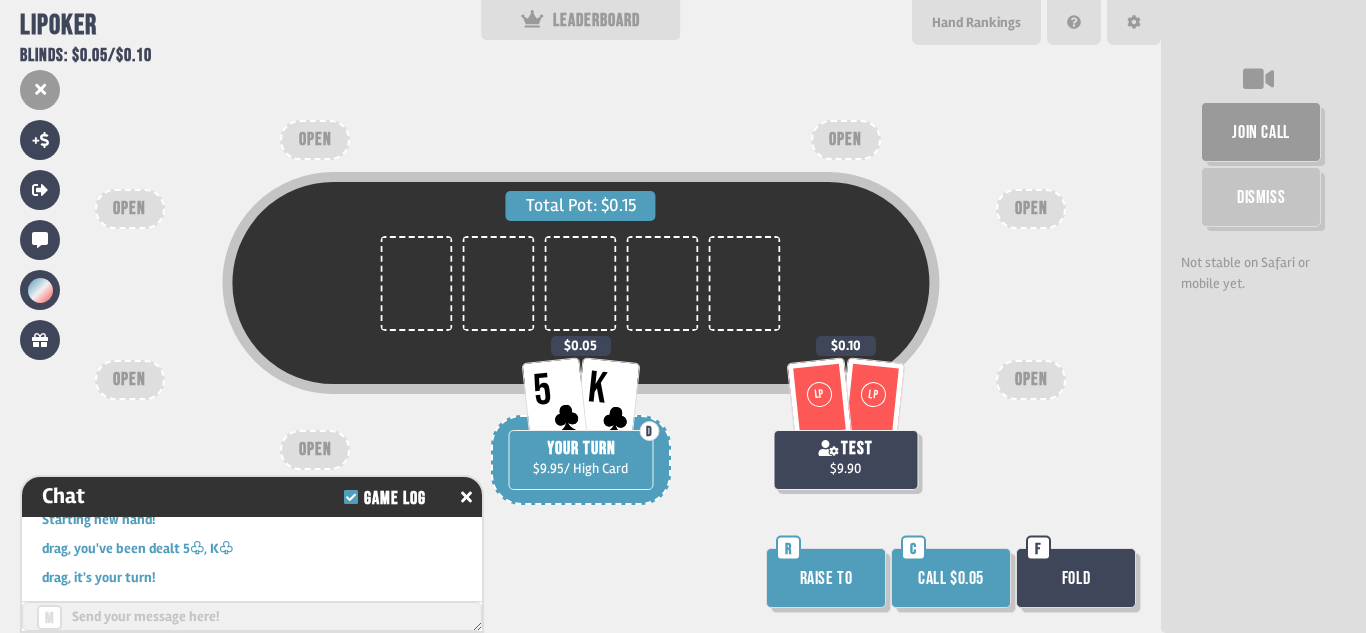 click on "Raise to" at bounding box center [826, 578] 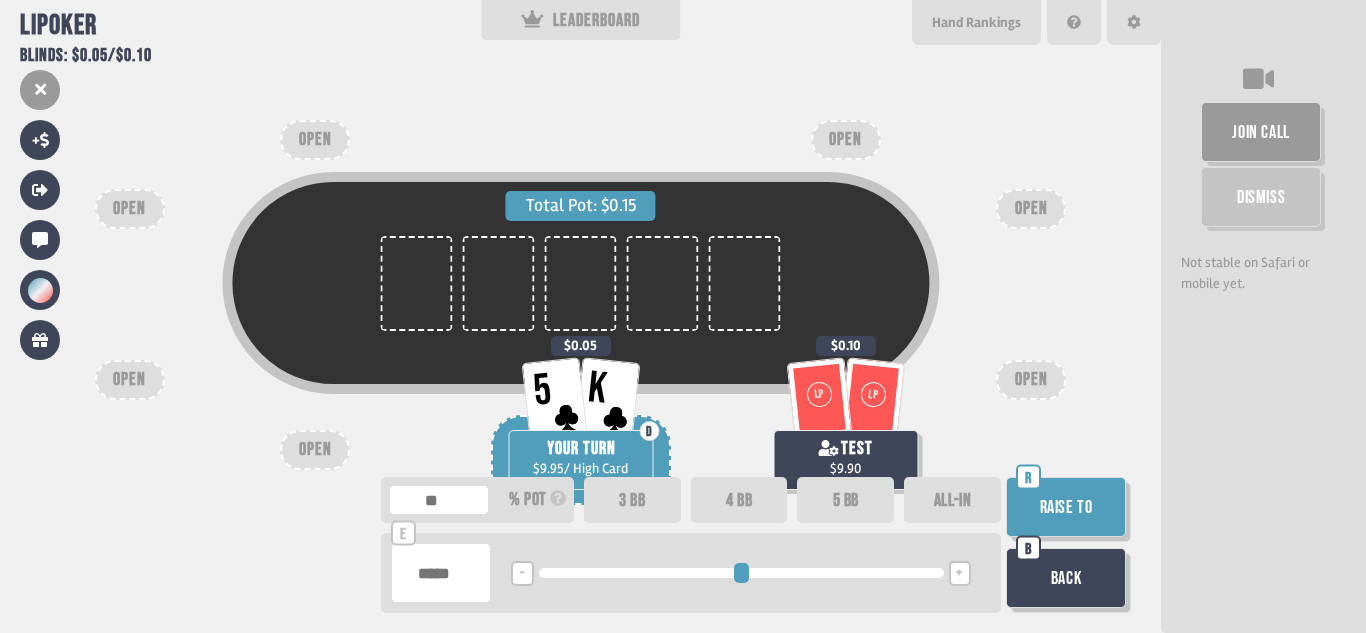 click on "4 BB" at bounding box center [739, 500] 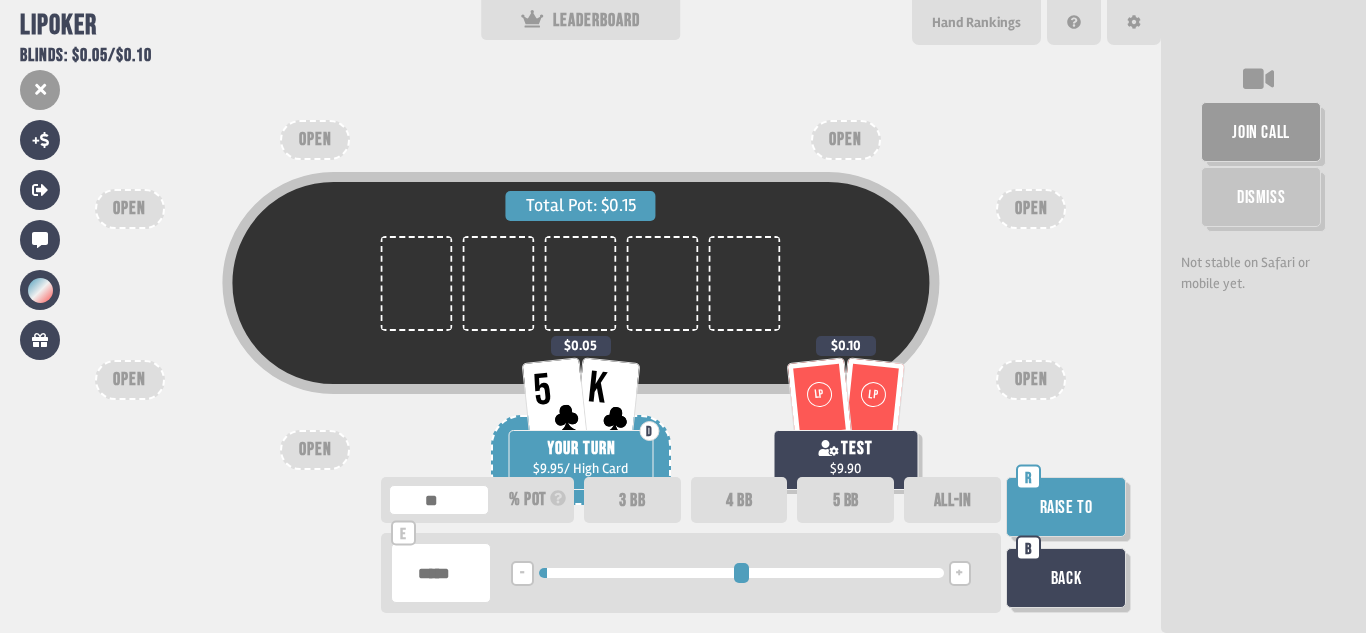 click on "3 BB" at bounding box center [632, 500] 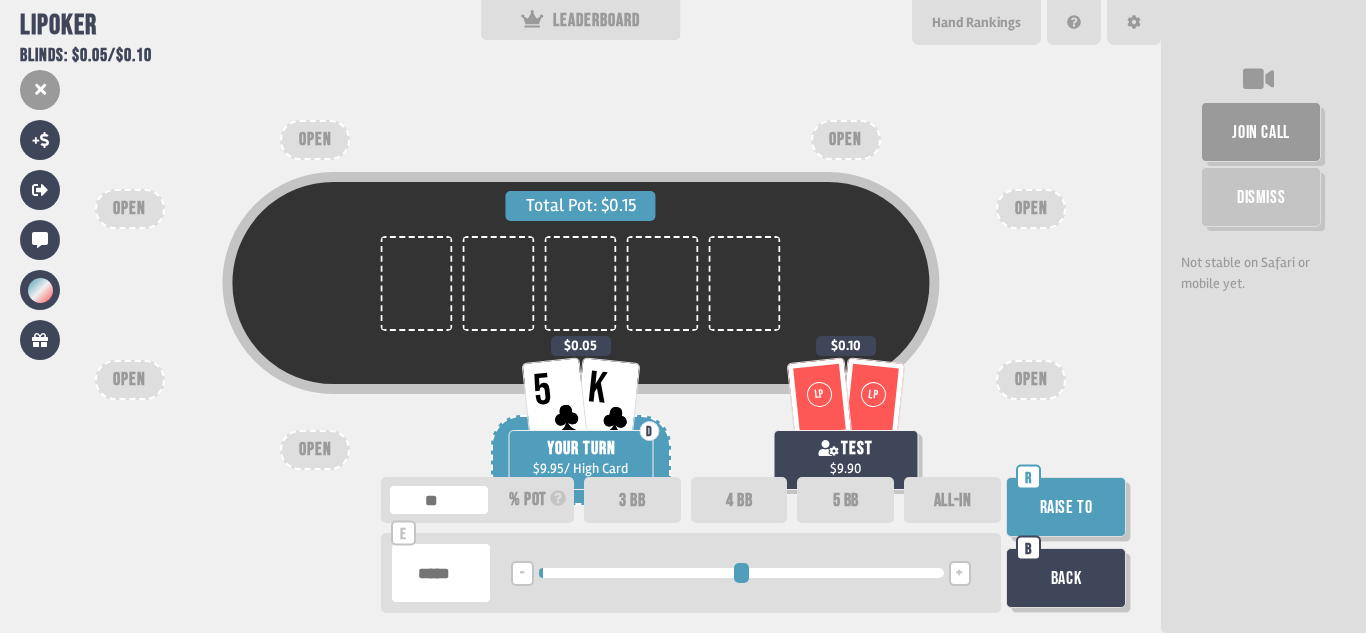click on "Raise to" at bounding box center (1066, 507) 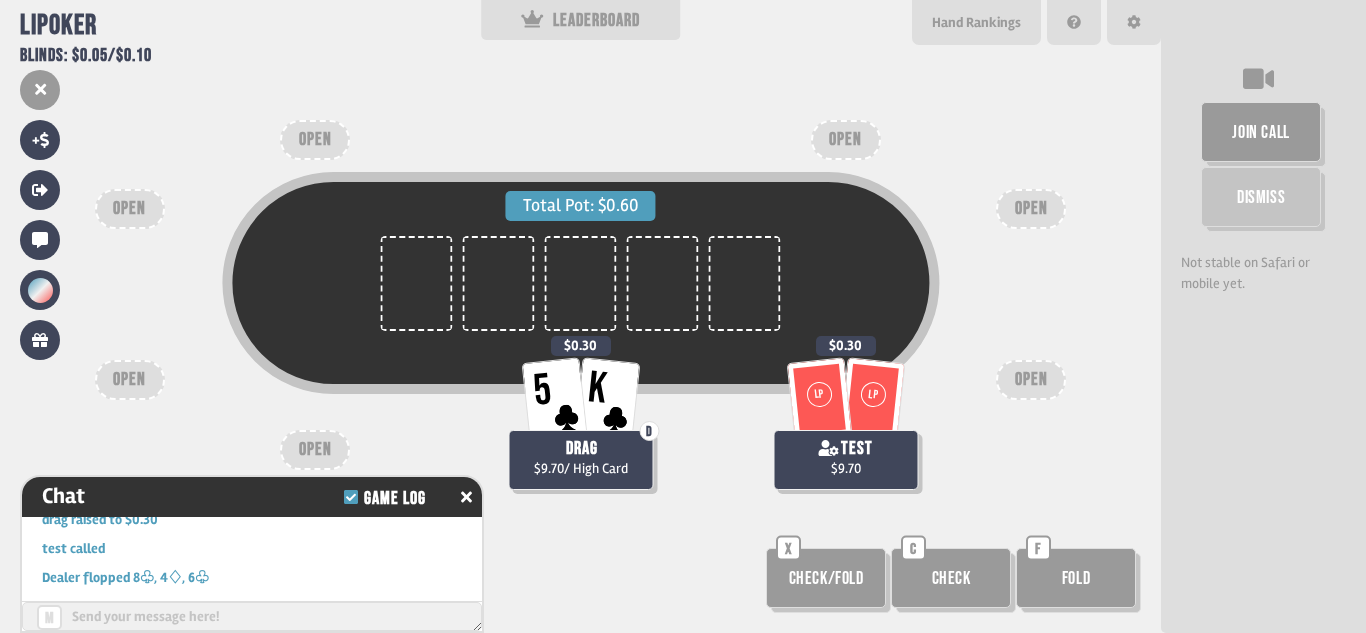 scroll, scrollTop: 303, scrollLeft: 0, axis: vertical 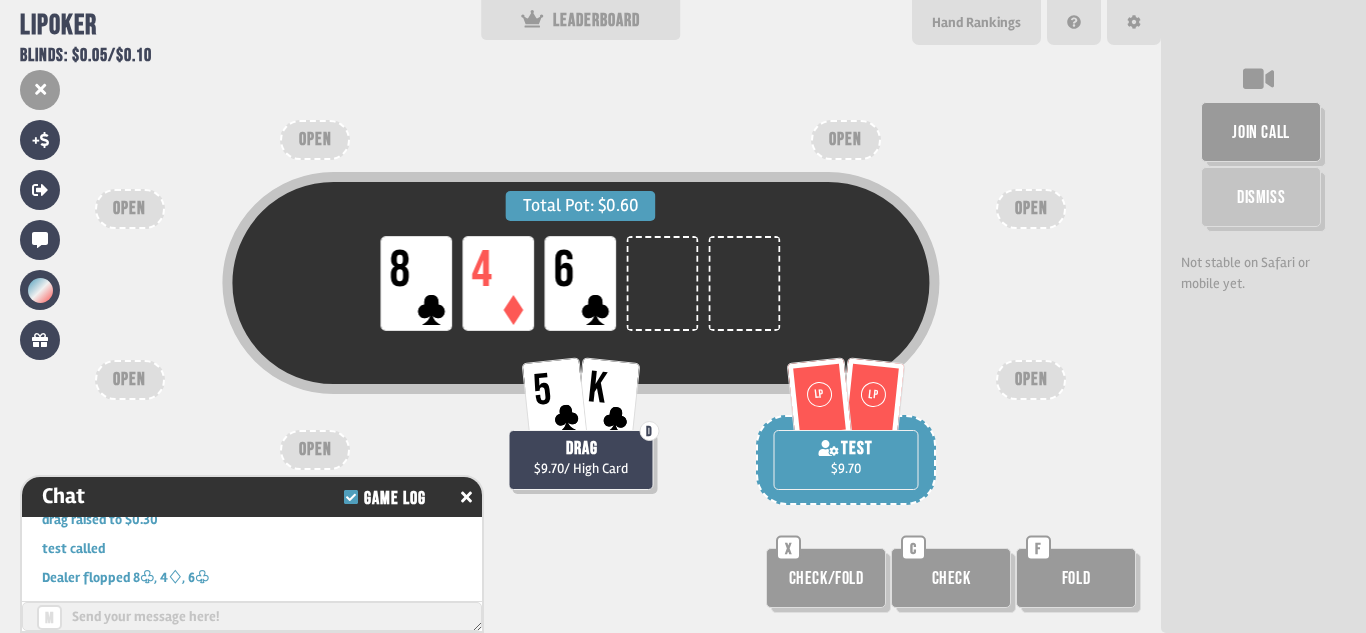 click on "Total Pot: $0.60   LP 8 LP 4 LP 6" at bounding box center (580, 315) 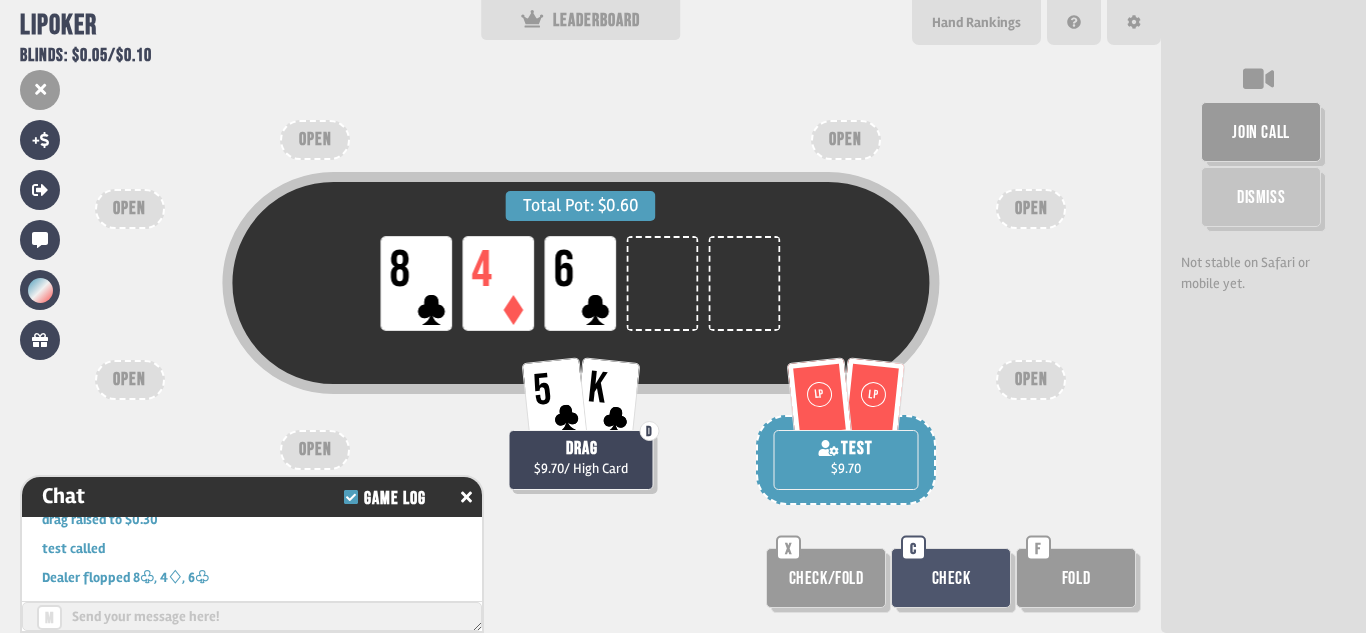 click on "Check" at bounding box center [951, 578] 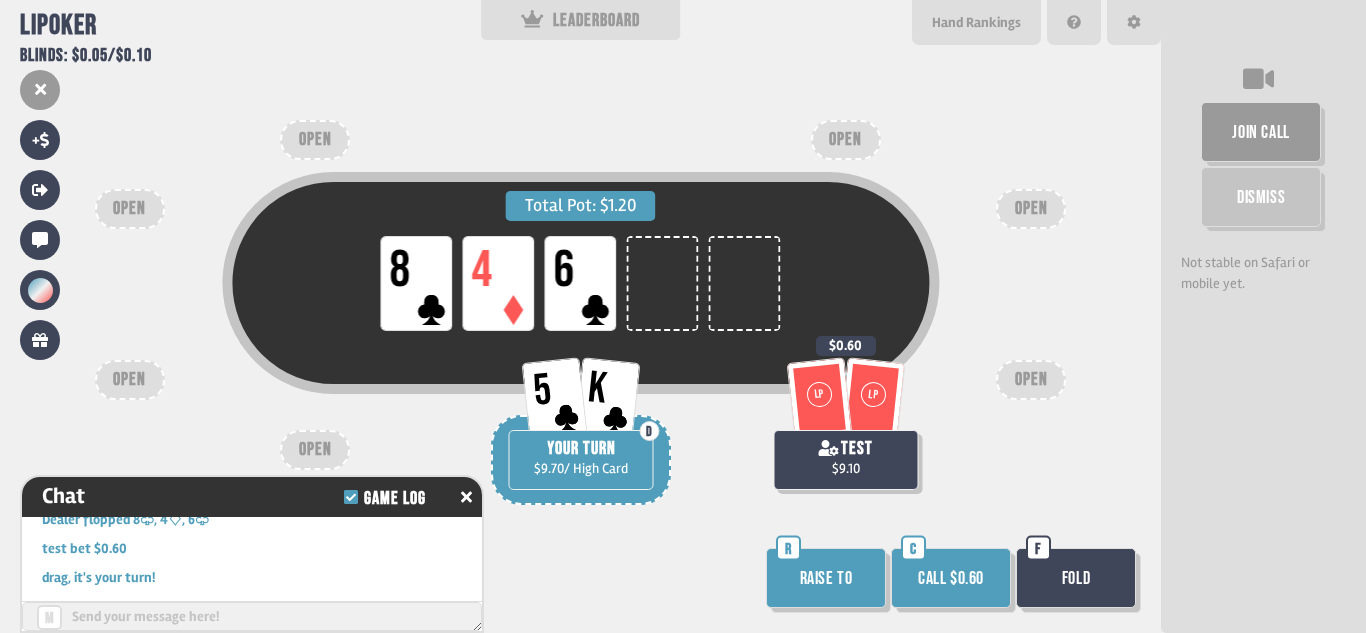 scroll, scrollTop: 361, scrollLeft: 0, axis: vertical 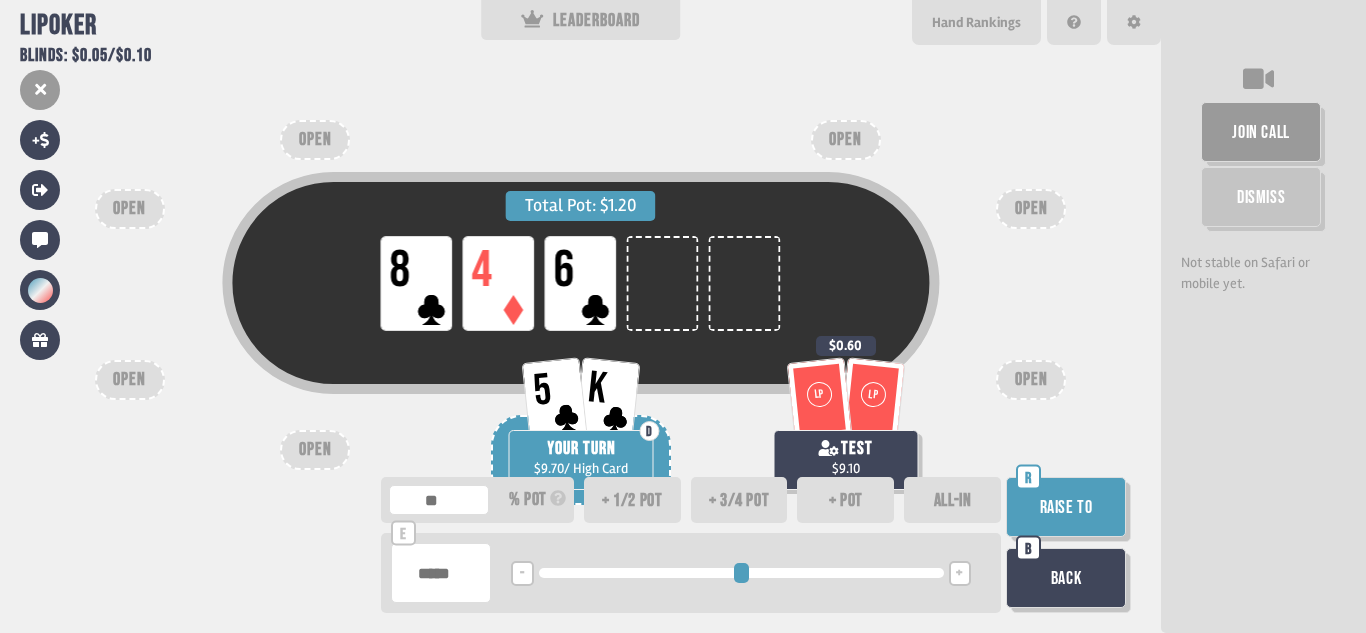 click on "+ 3/4 pot" at bounding box center [739, 500] 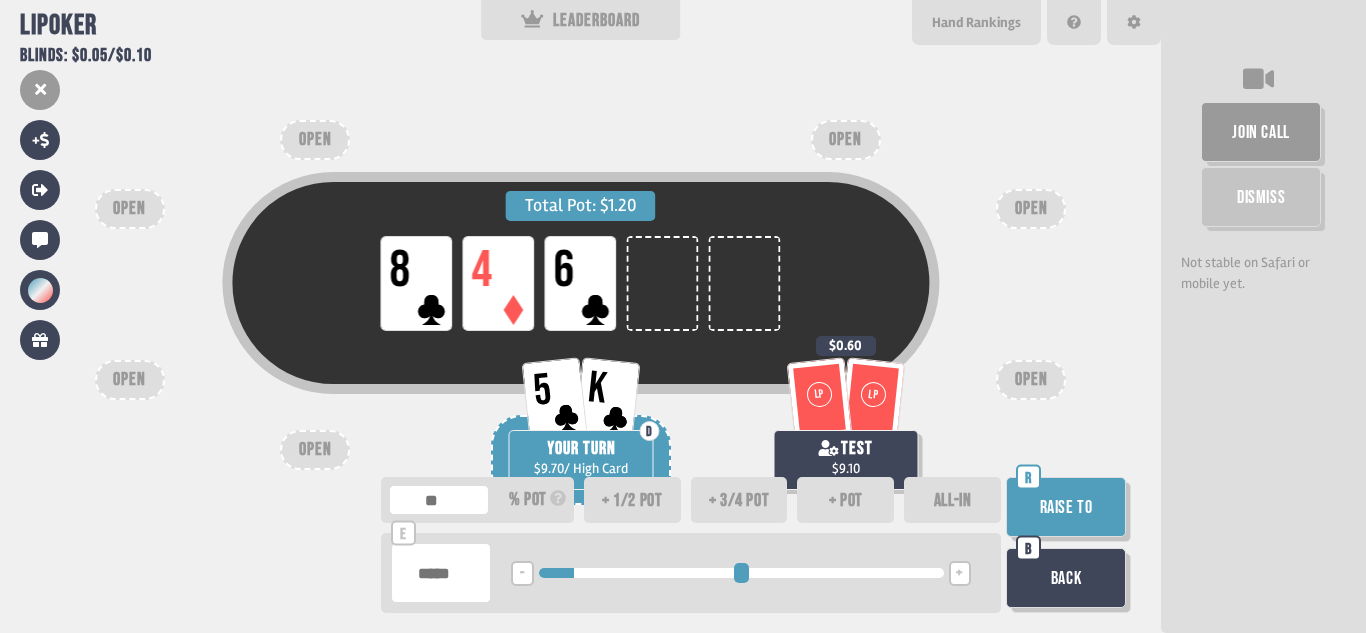 click on "Raise to" at bounding box center [1066, 507] 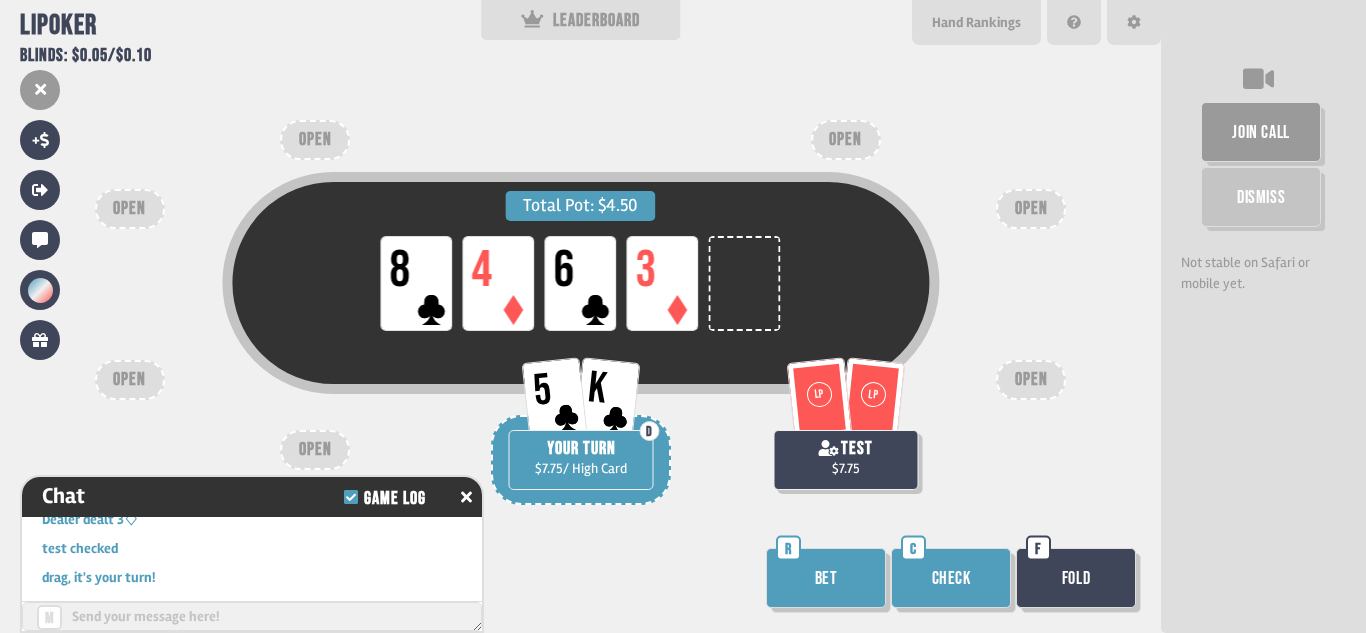 scroll, scrollTop: 506, scrollLeft: 0, axis: vertical 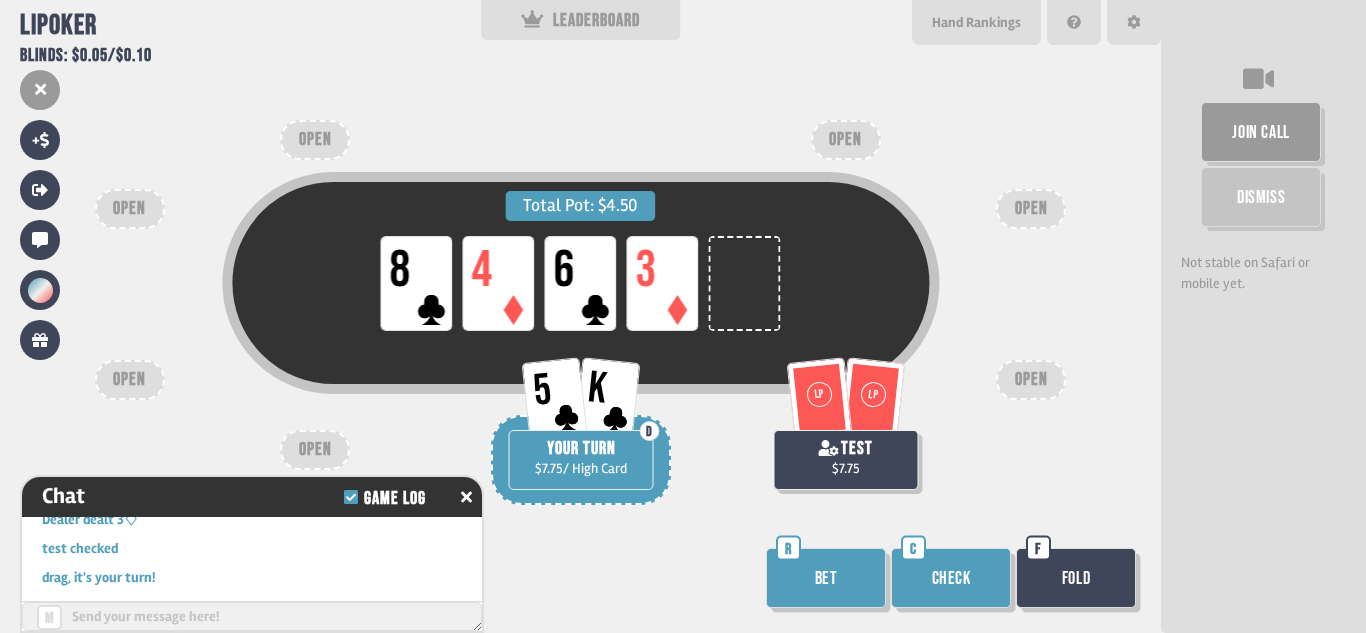 click on "Bet" at bounding box center [826, 578] 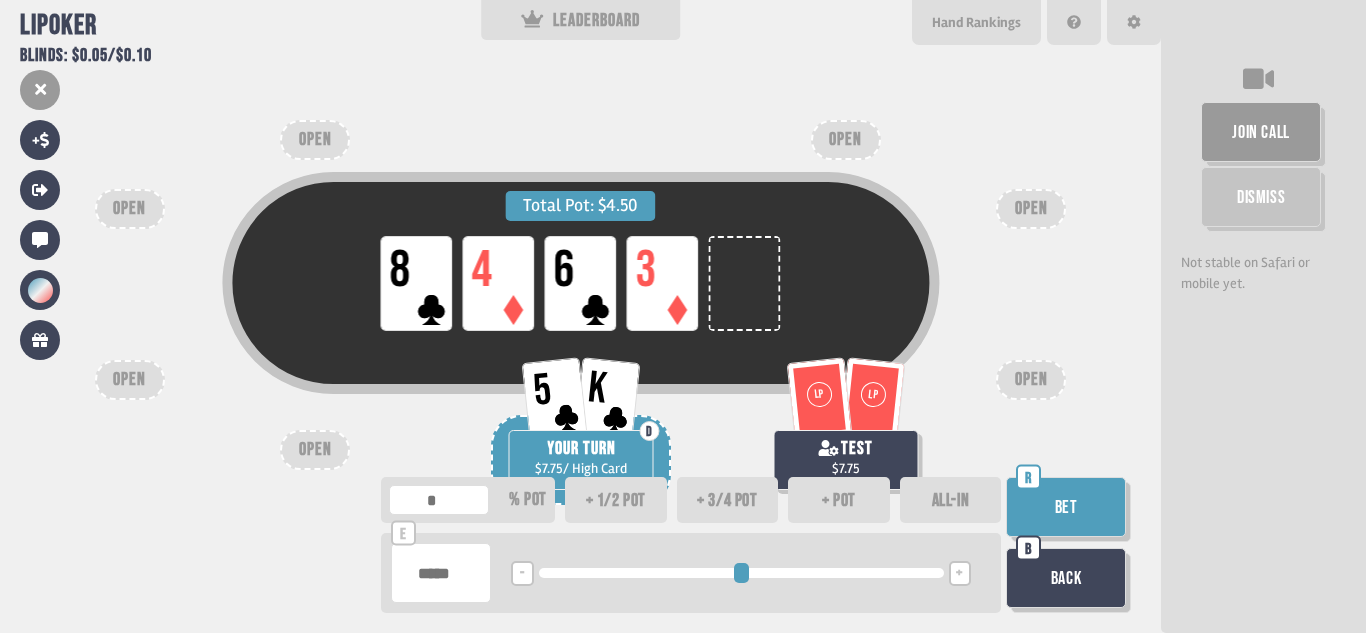 click on "ALL-IN" at bounding box center [951, 500] 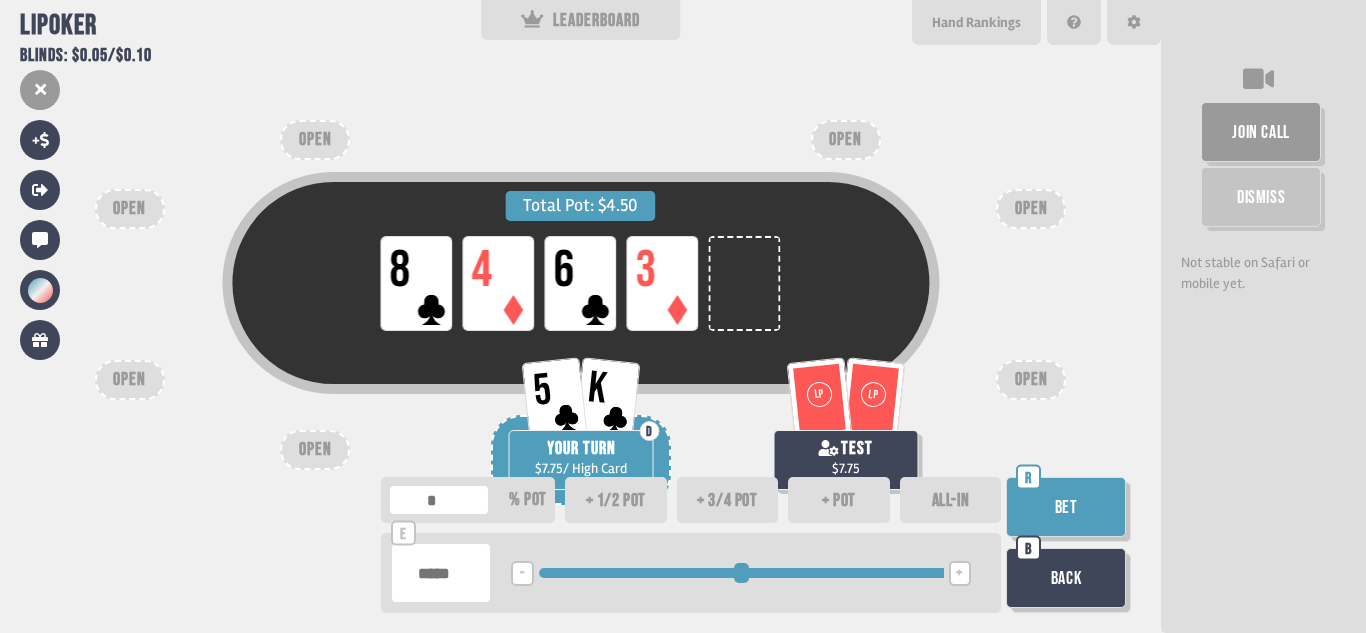 click on "Bet" at bounding box center (1066, 507) 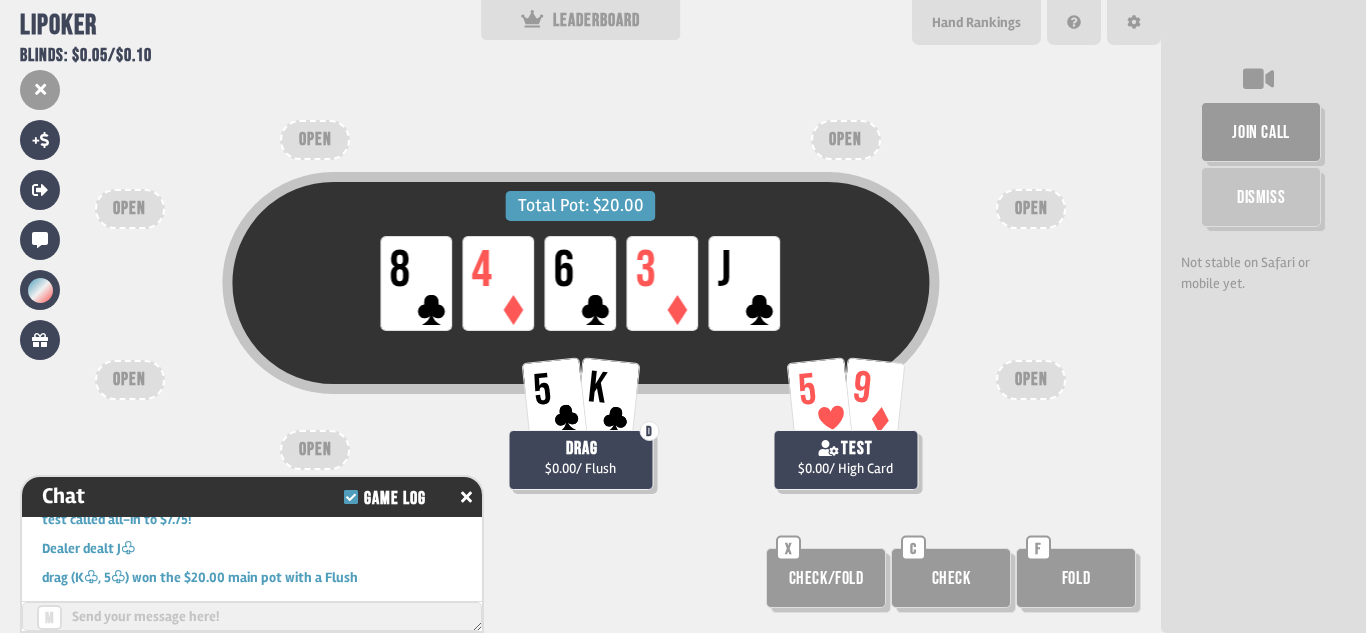 scroll, scrollTop: 651, scrollLeft: 0, axis: vertical 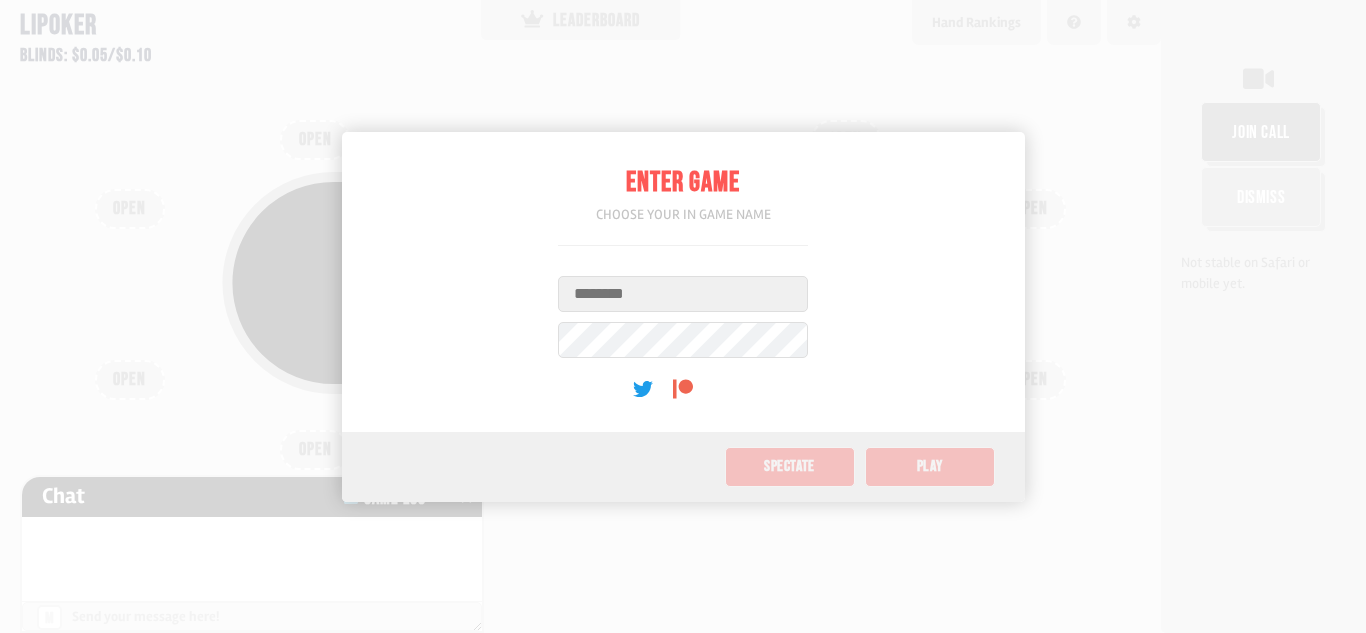 drag, startPoint x: 0, startPoint y: 0, endPoint x: 641, endPoint y: 303, distance: 709.00635 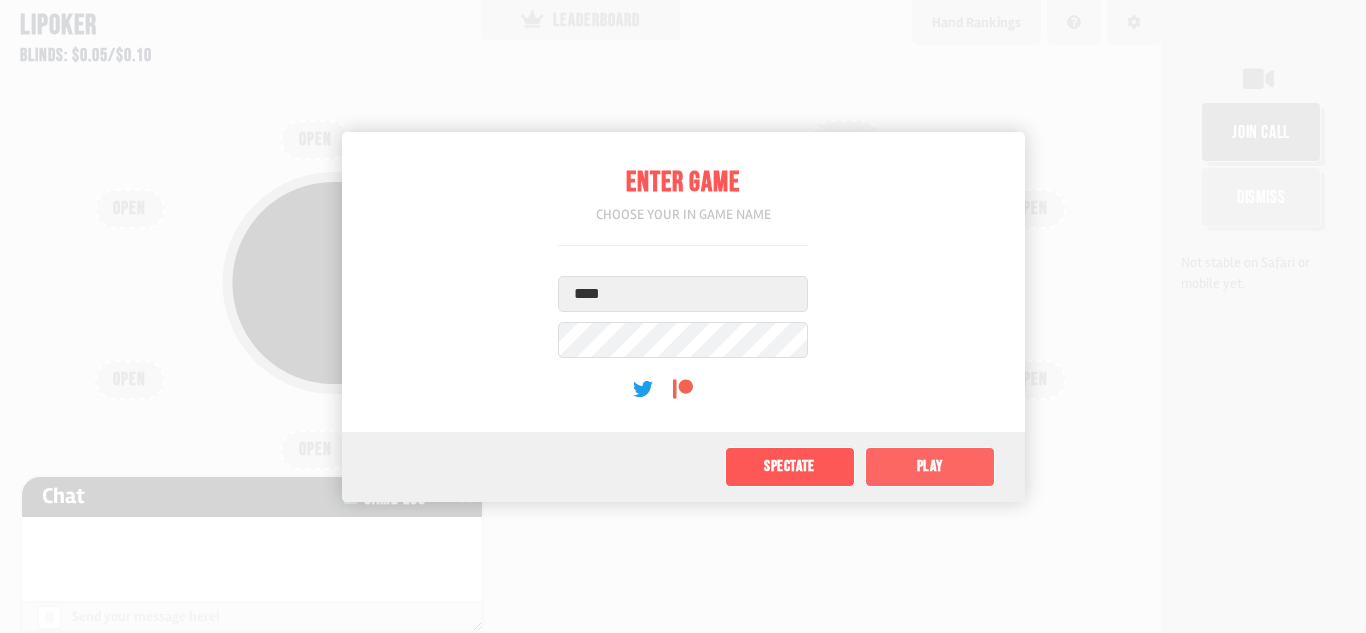 click on "Play" 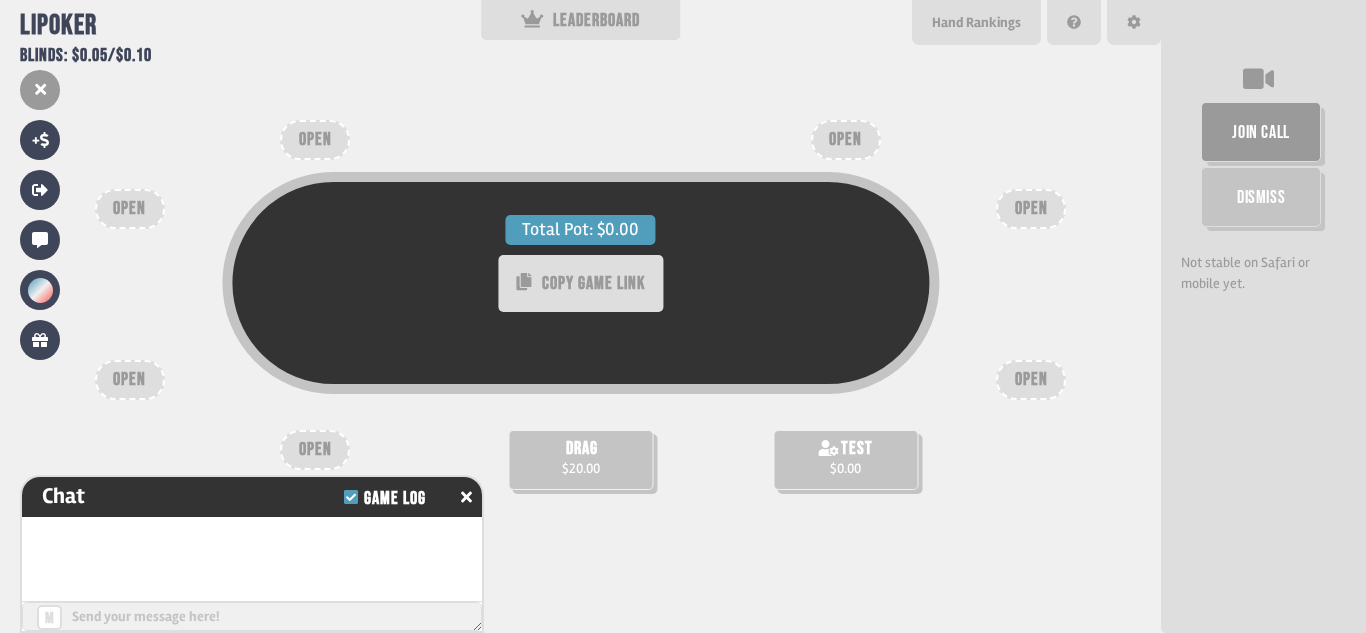 scroll, scrollTop: 71, scrollLeft: 0, axis: vertical 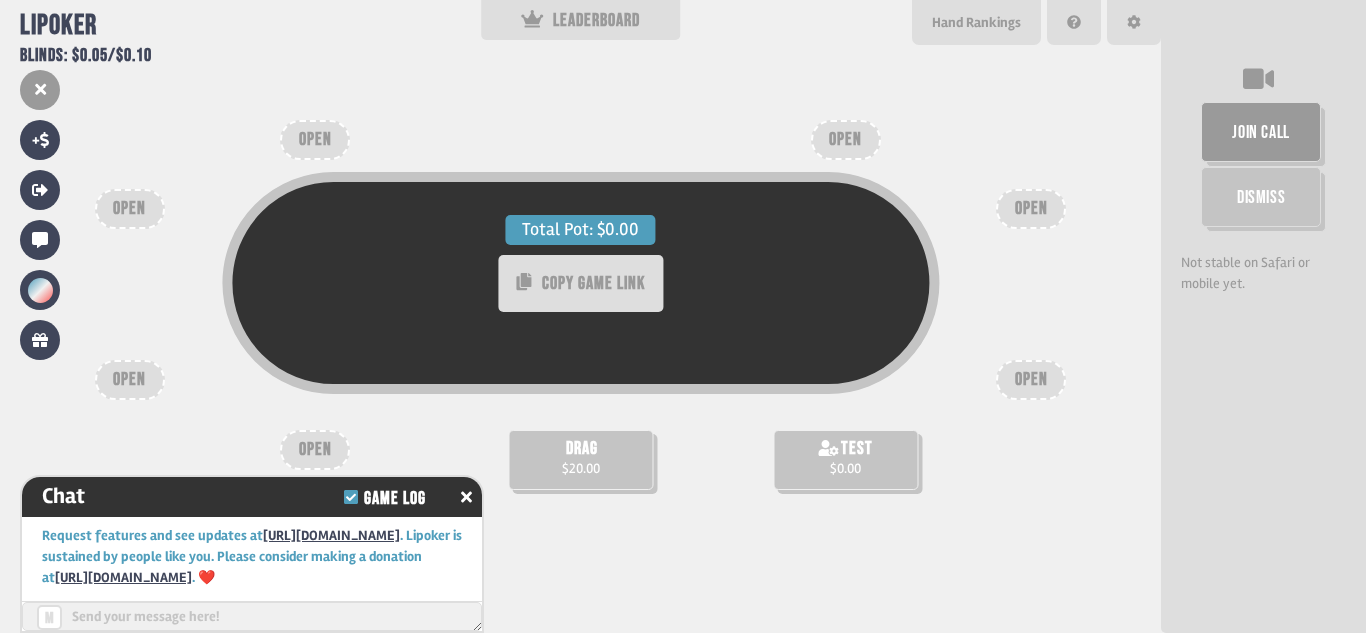 click on "OPEN" at bounding box center [315, 140] 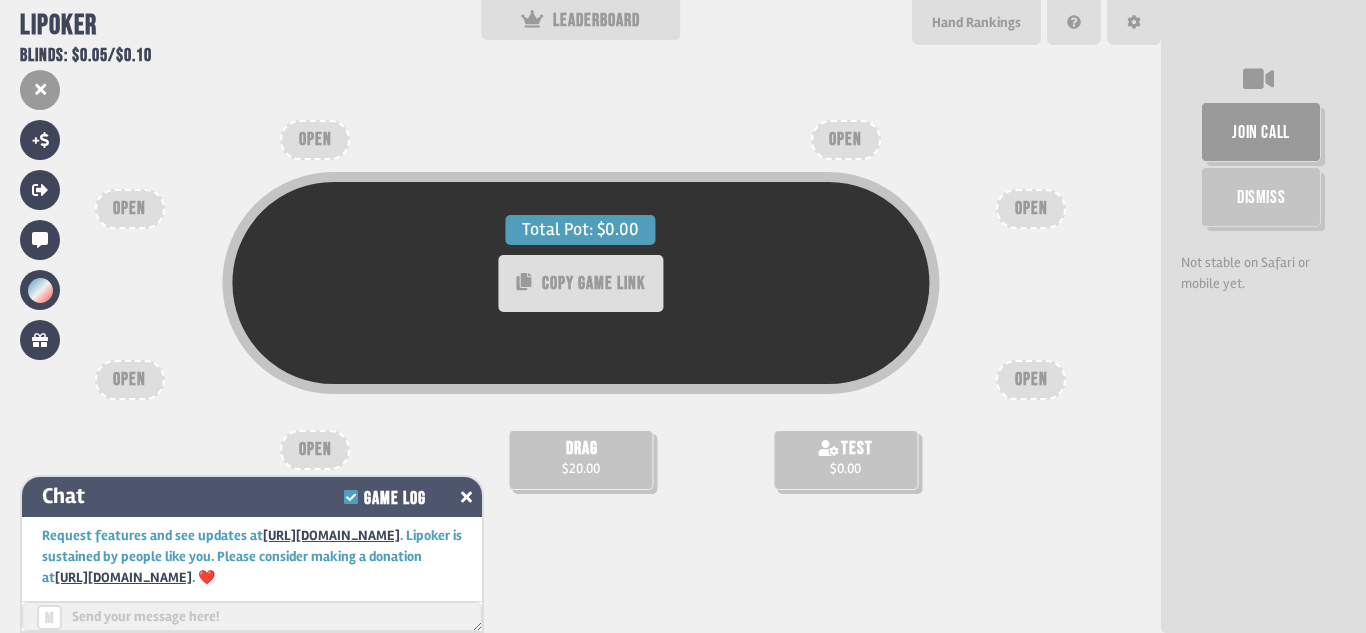 click at bounding box center [466, 497] 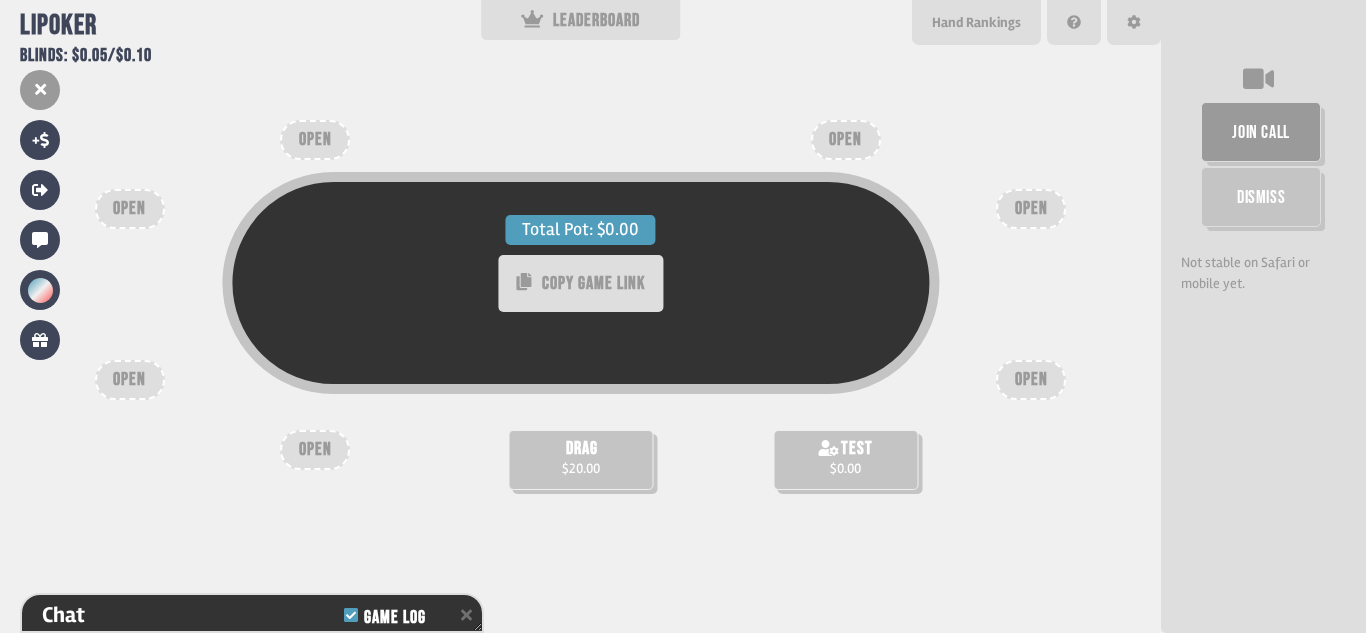 scroll, scrollTop: 150, scrollLeft: 0, axis: vertical 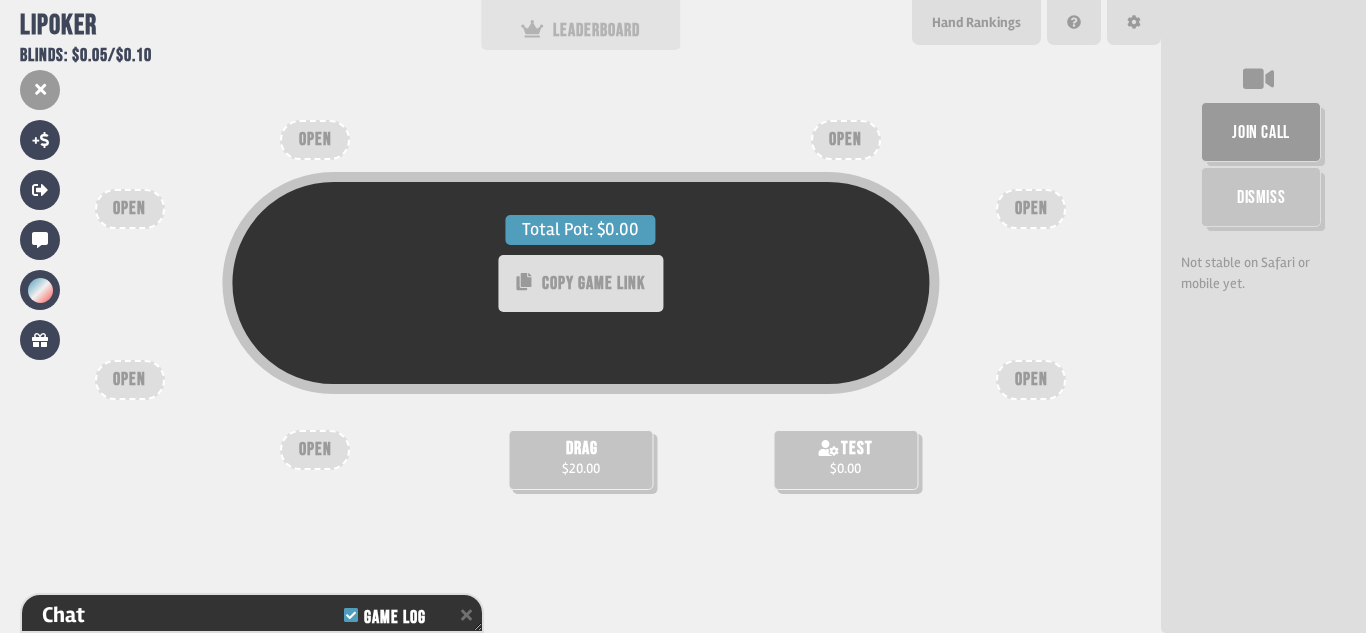 click on "LEADERBOARD" at bounding box center [581, 30] 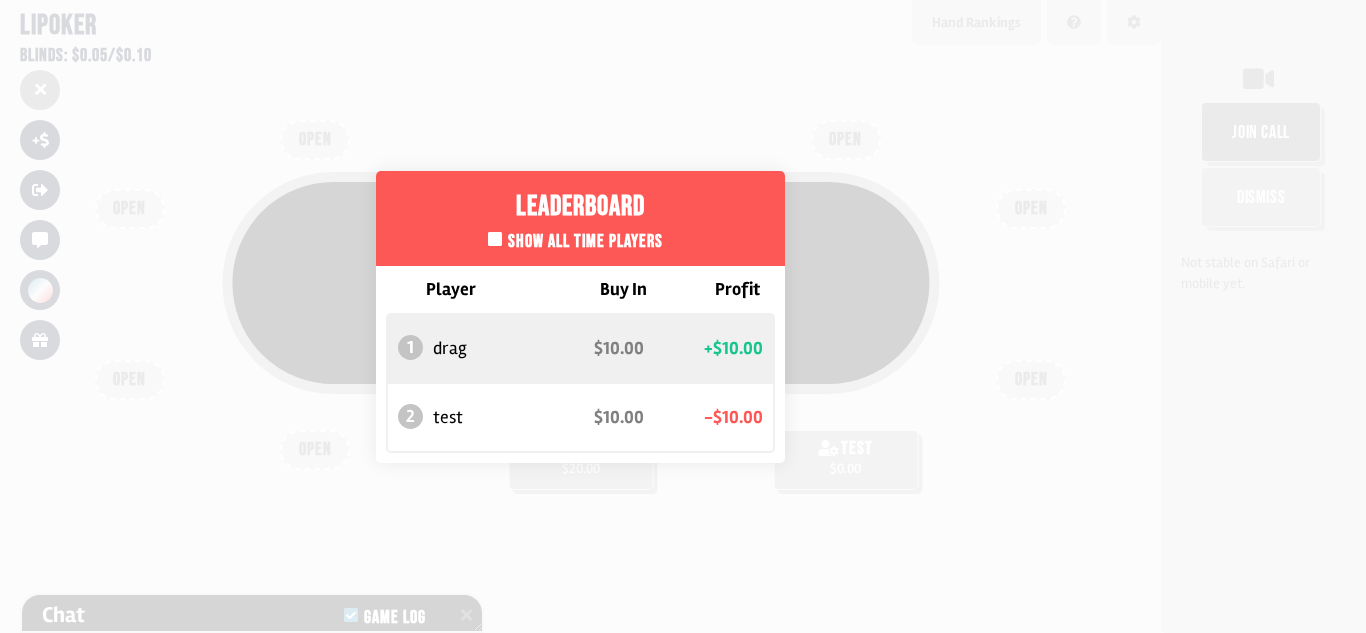 click on "Leaderboard   Show all time players Player Buy In Profit 1 drag $10.00 +$10.00 2 test $10.00 -$10.00" at bounding box center (580, 316) 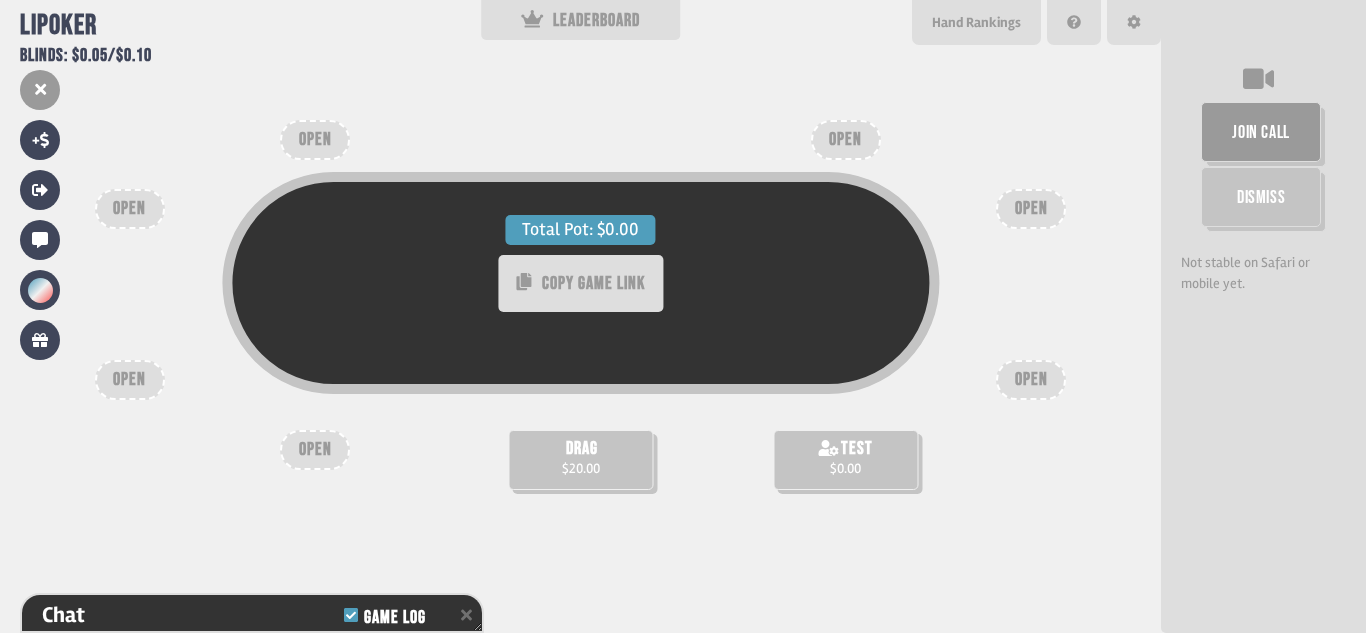 click on "OPEN" at bounding box center (846, 140) 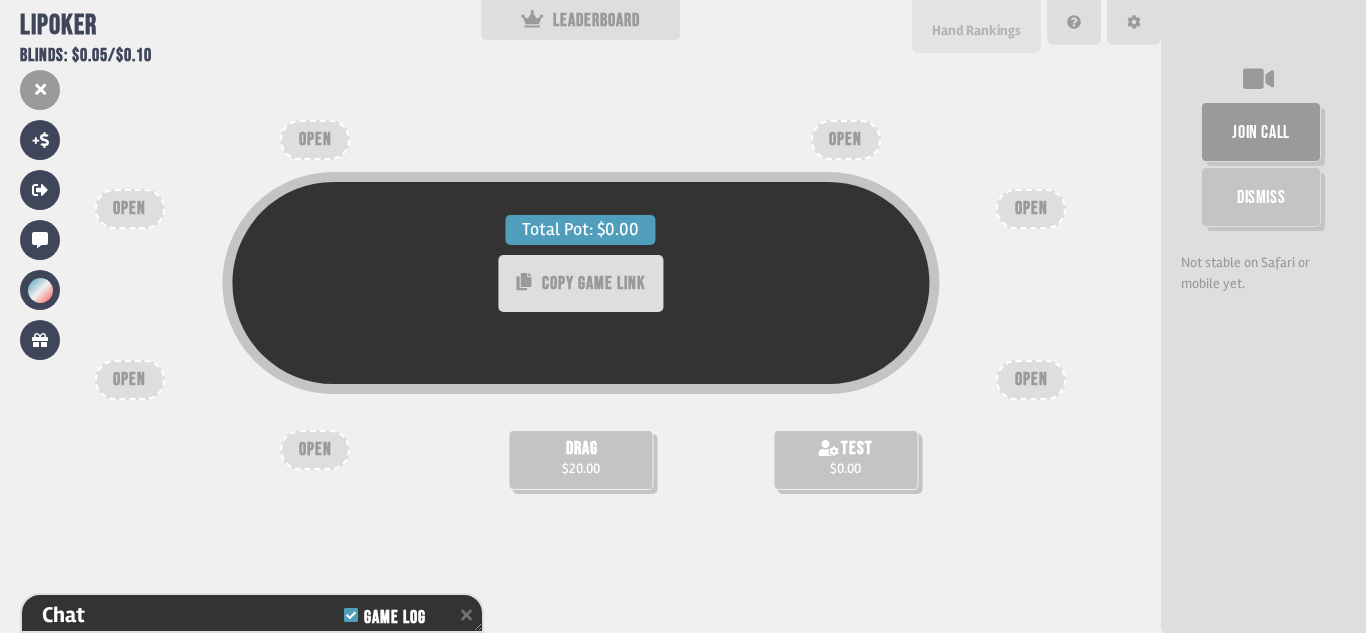 click on "Hand Rankings" at bounding box center [976, 30] 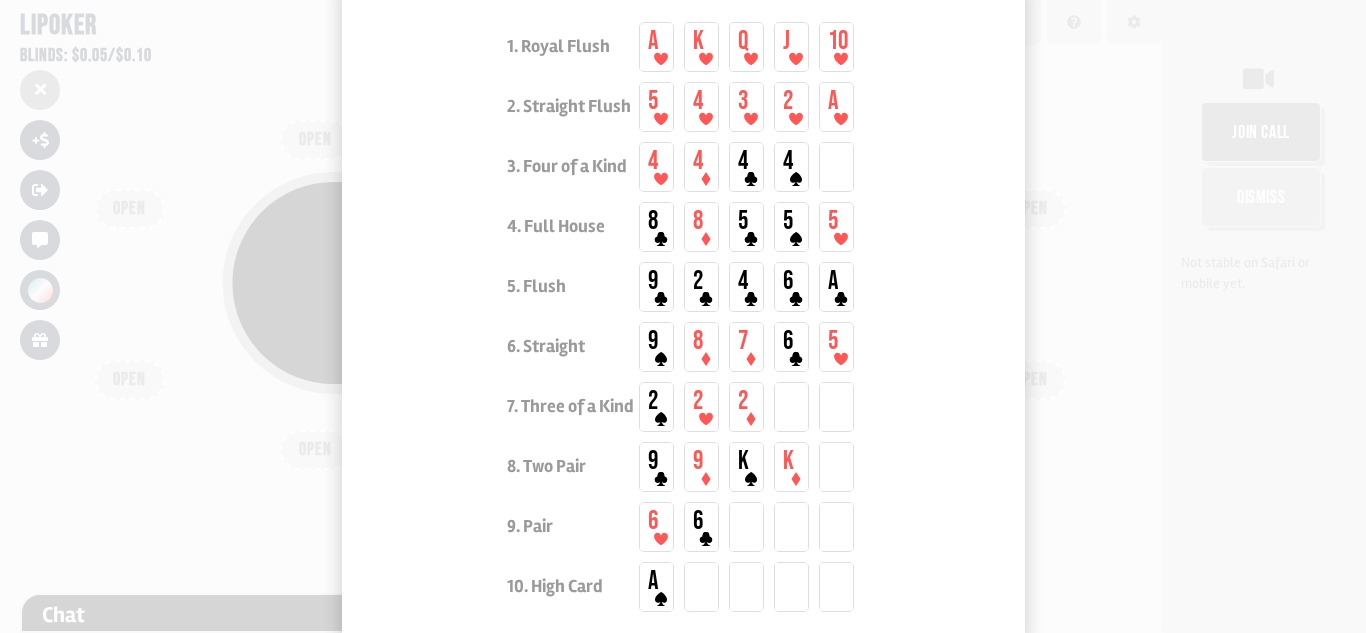 click at bounding box center [683, 316] 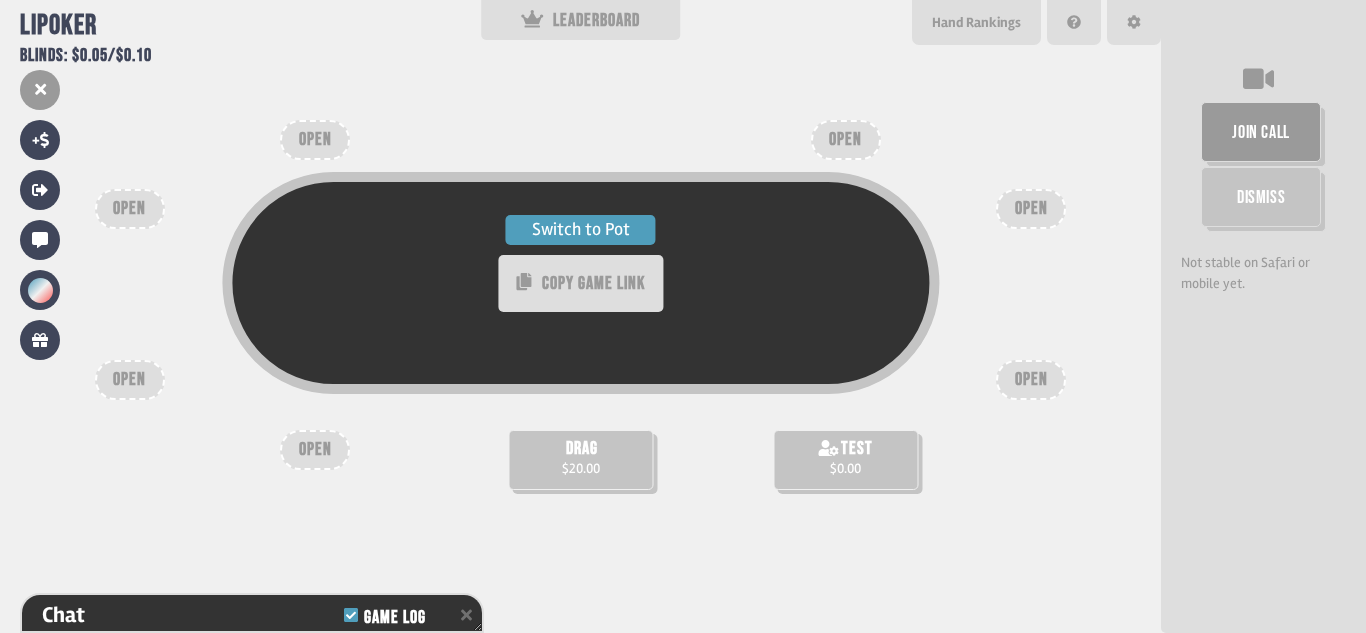 click on "Switch to Pot" at bounding box center (581, 230) 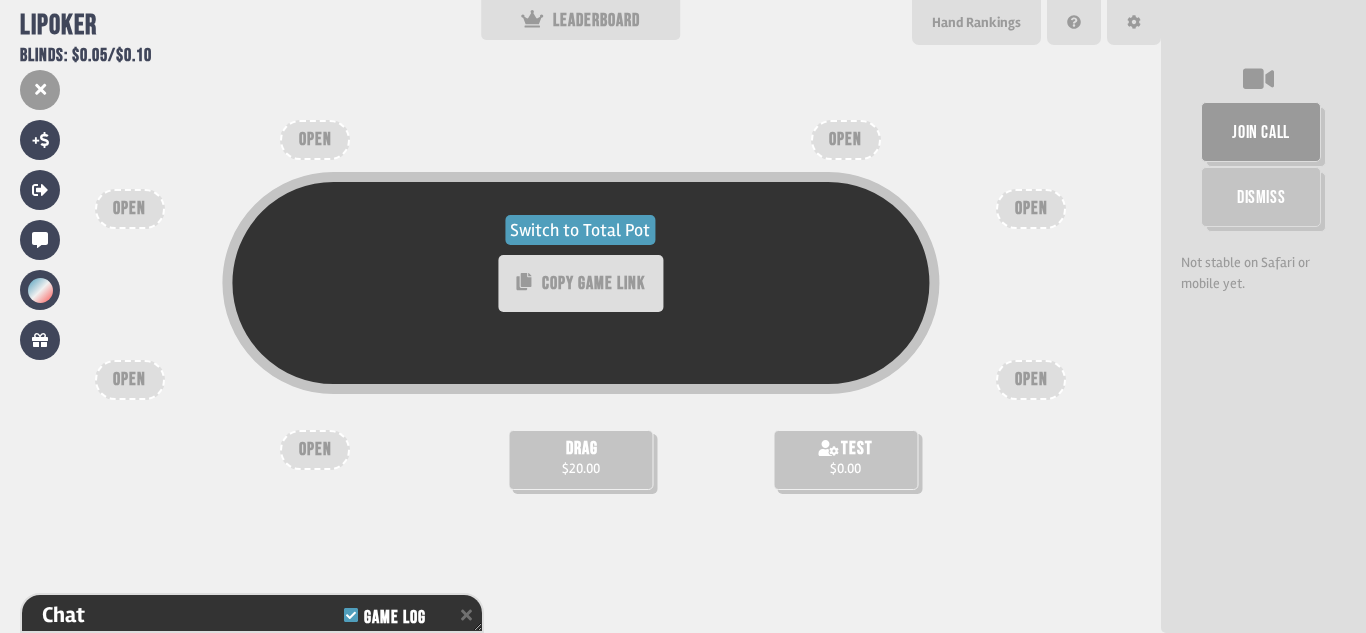 click on "Switch to Total Pot" at bounding box center [581, 230] 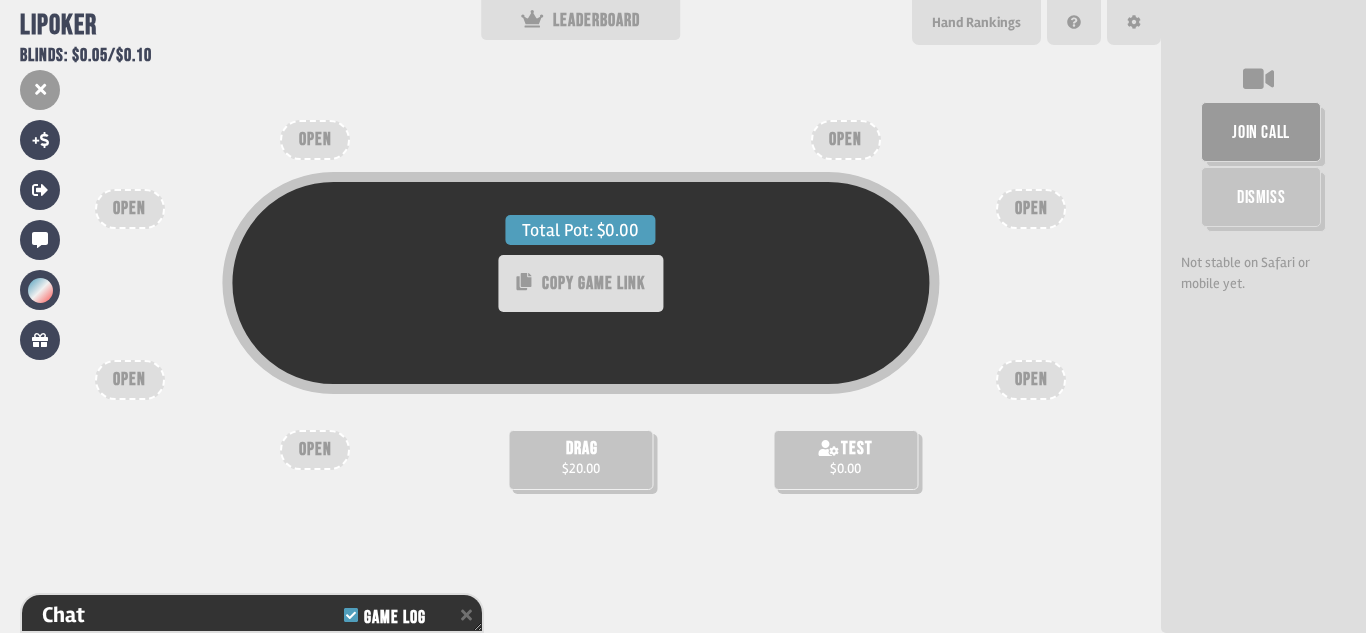 click at bounding box center [845, 372] 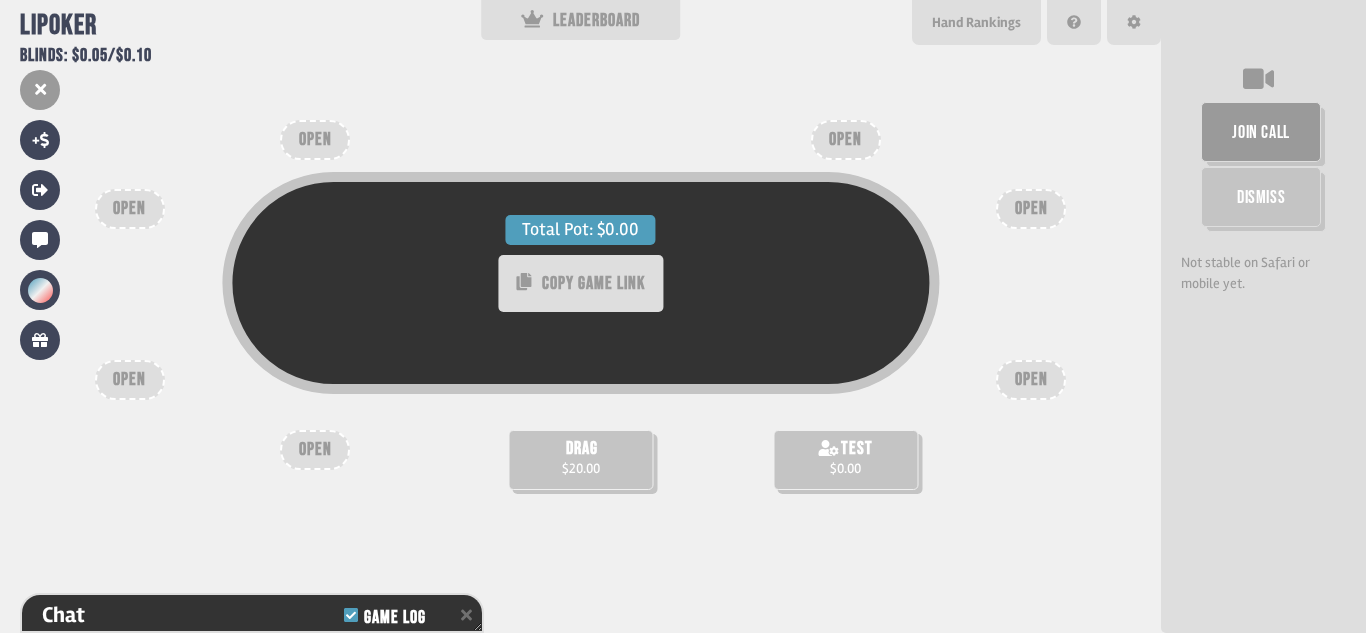 click on "Total Pot: $0.00   COPY GAME LINK" at bounding box center (580, 315) 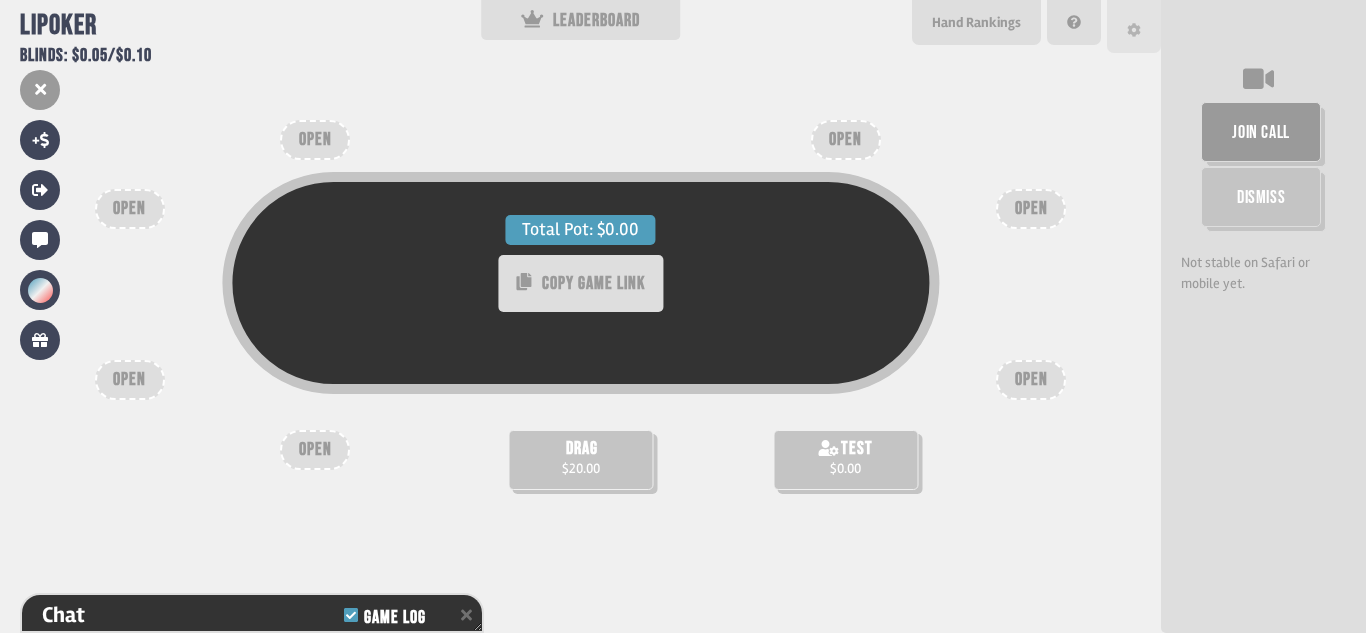 click at bounding box center (1134, 26) 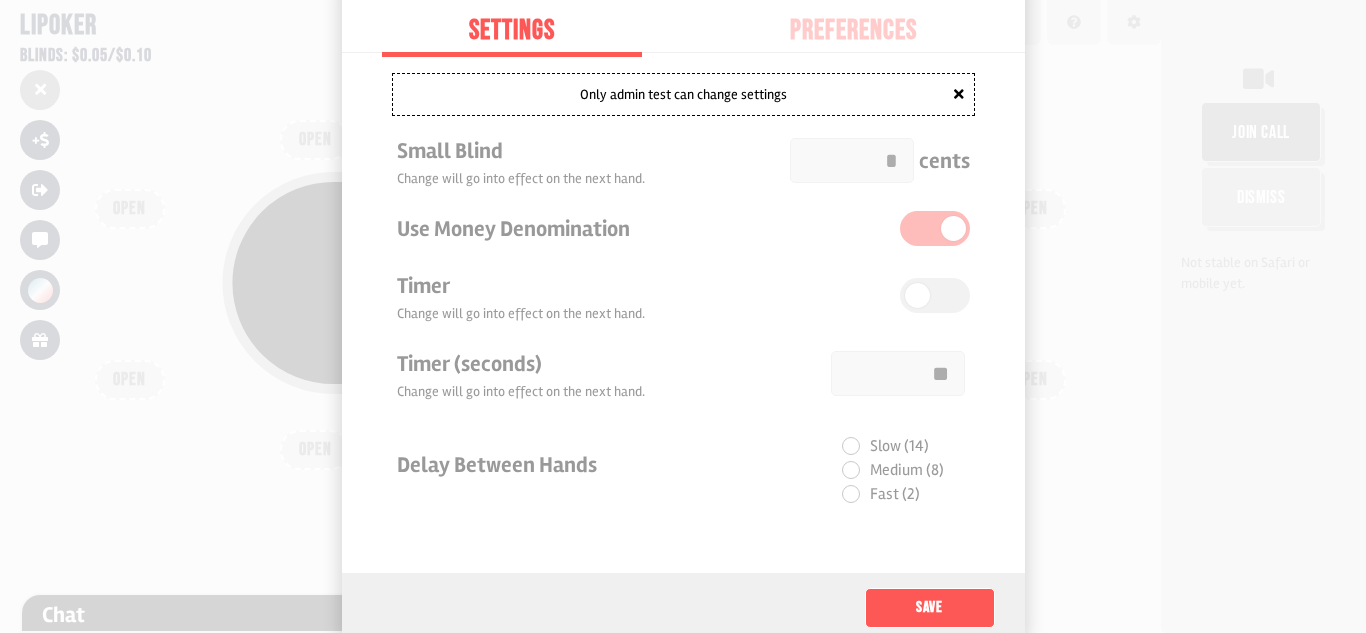 scroll, scrollTop: 0, scrollLeft: 0, axis: both 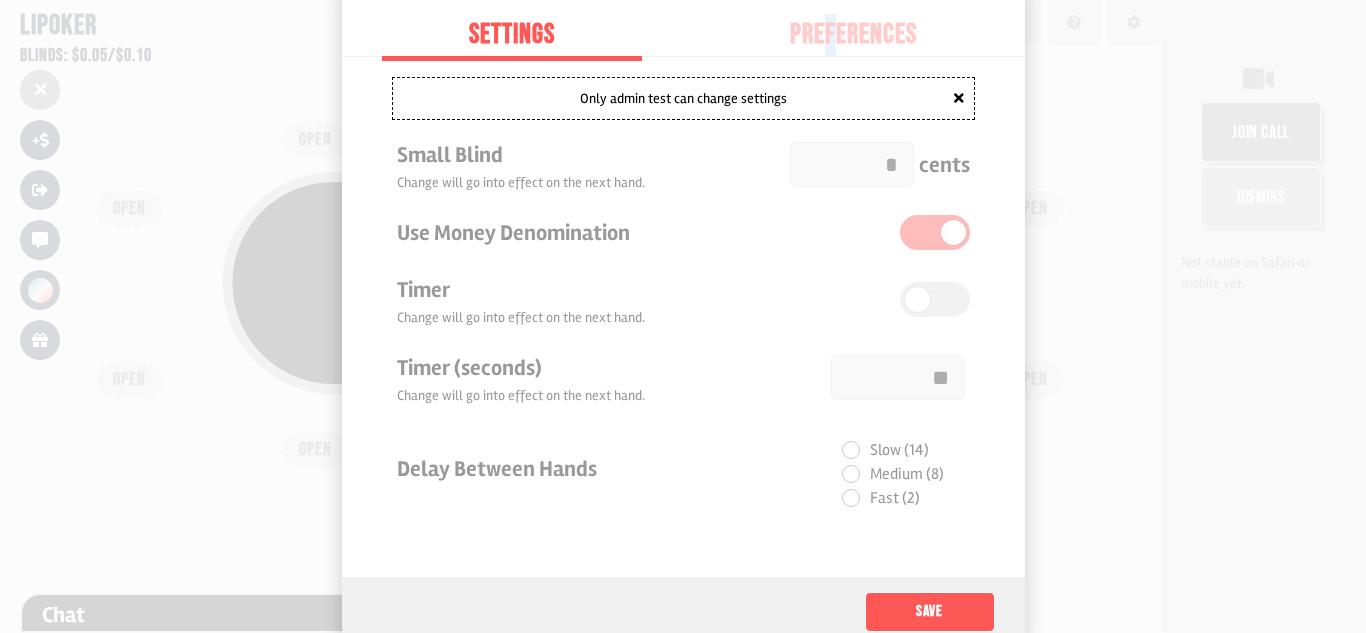 click on "Preferences" at bounding box center [854, 35] 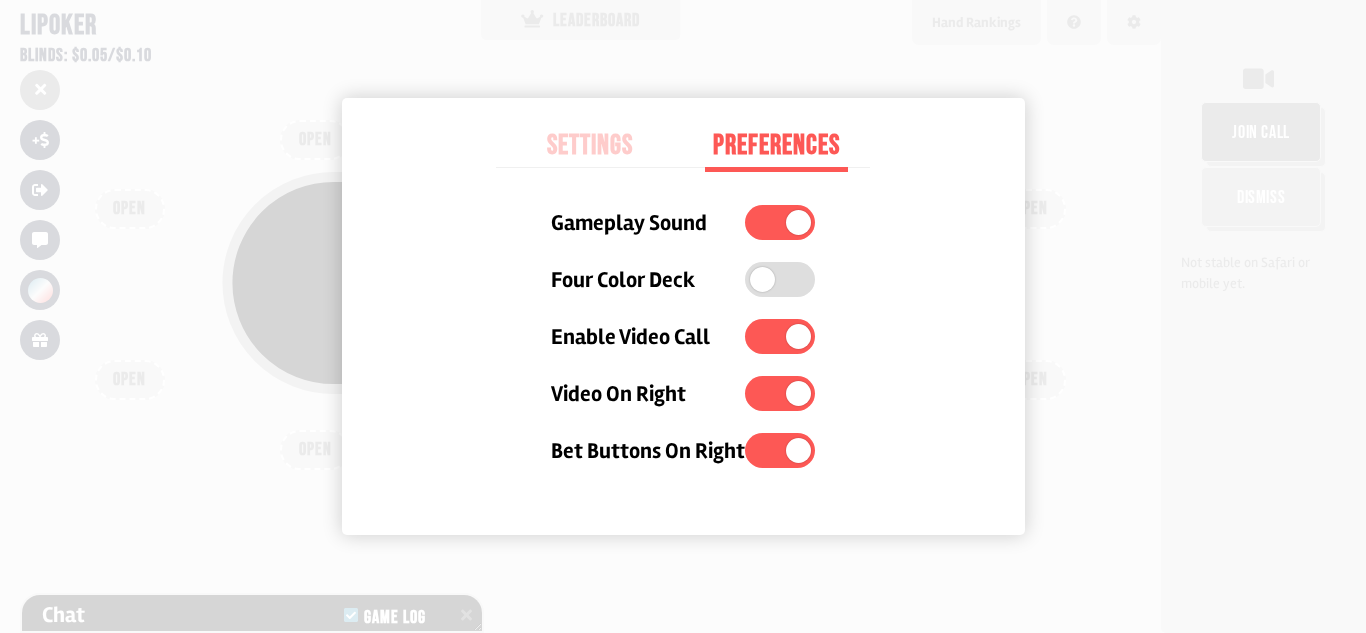 click on "Settings" at bounding box center [589, 146] 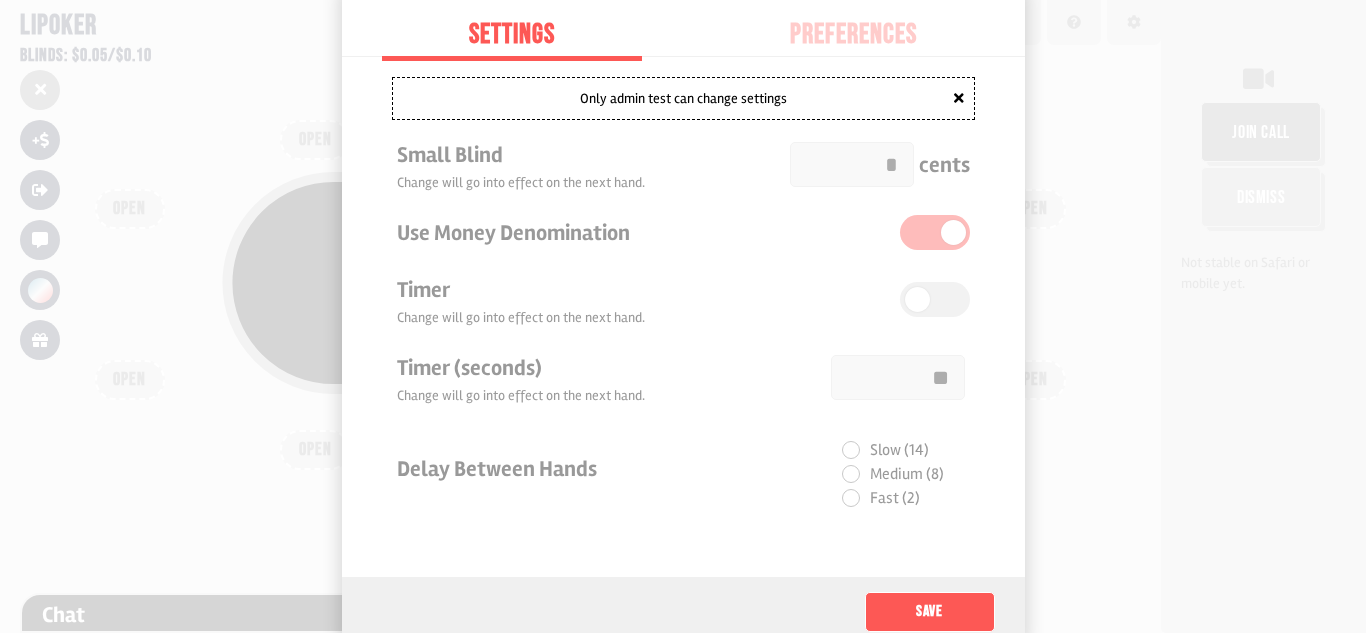 click at bounding box center (683, 316) 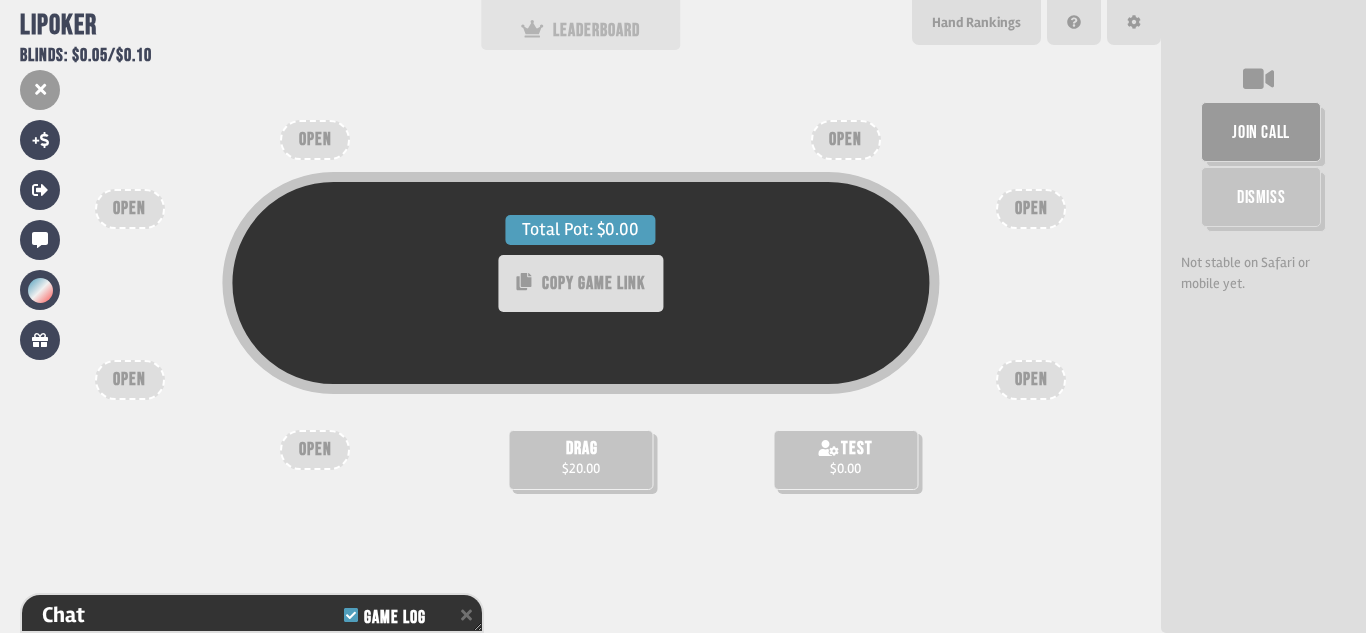 click on "LEADERBOARD" at bounding box center (581, 25) 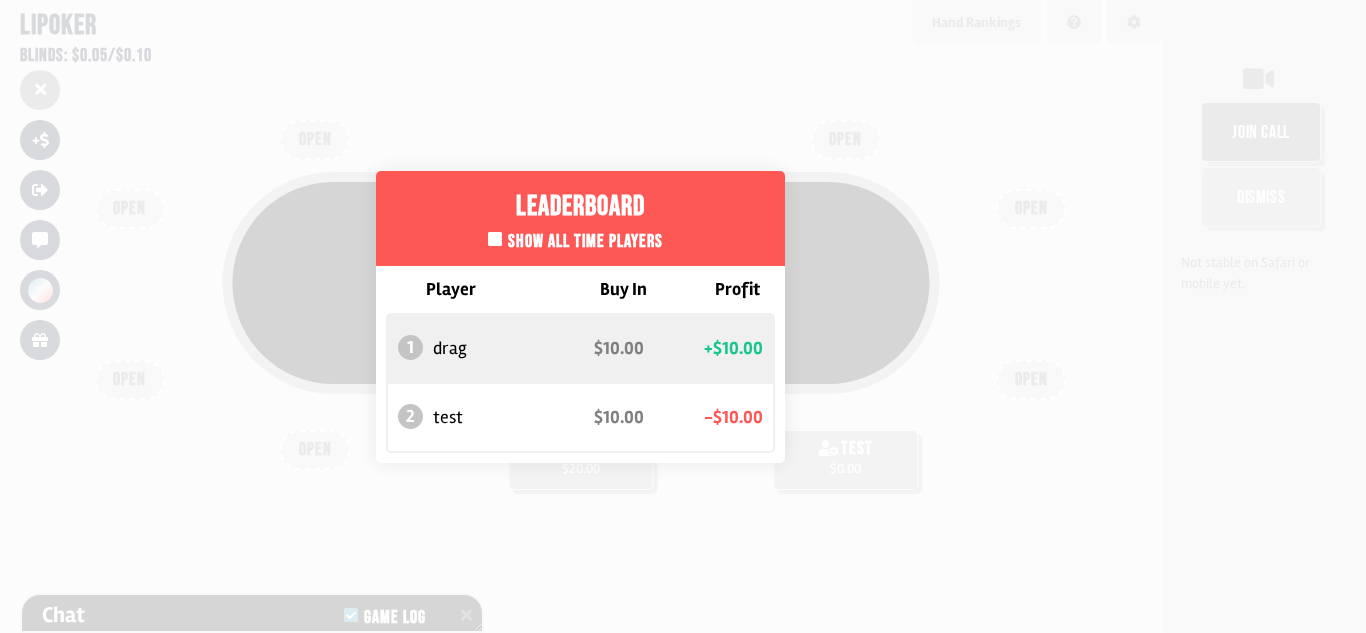 click on "Leaderboard   Show all time players Player Buy In Profit 1 drag $10.00 +$10.00 2 test $10.00 -$10.00" at bounding box center [580, 316] 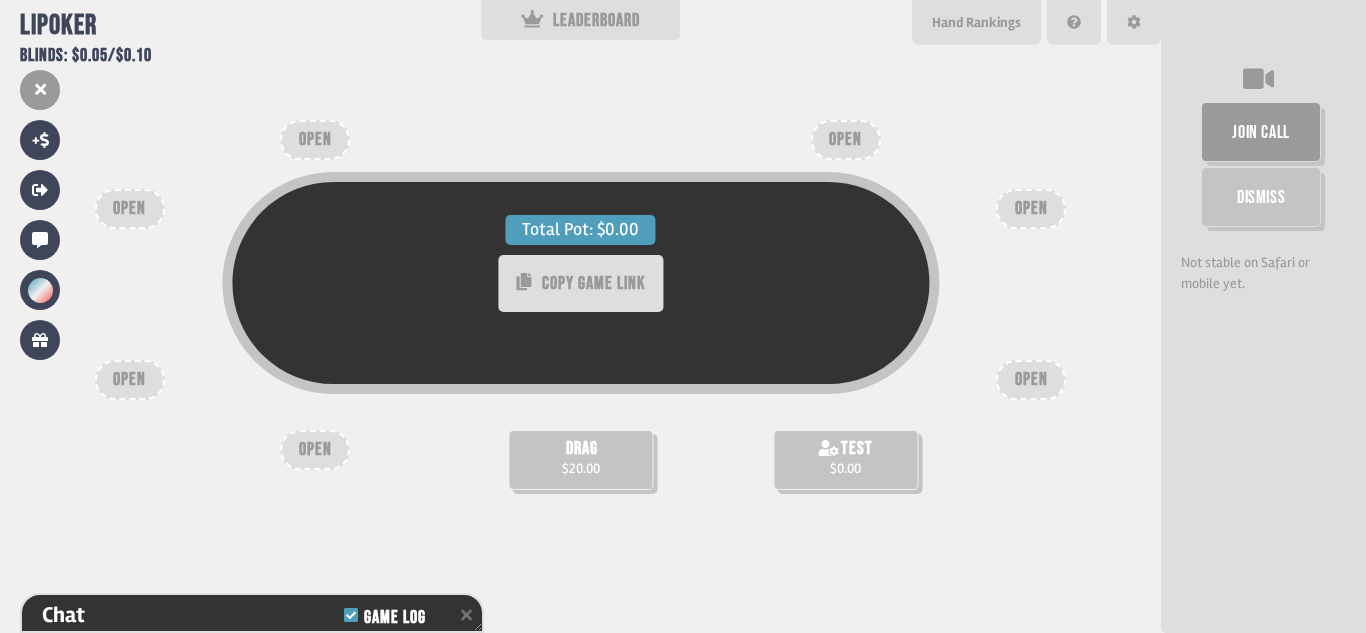 click 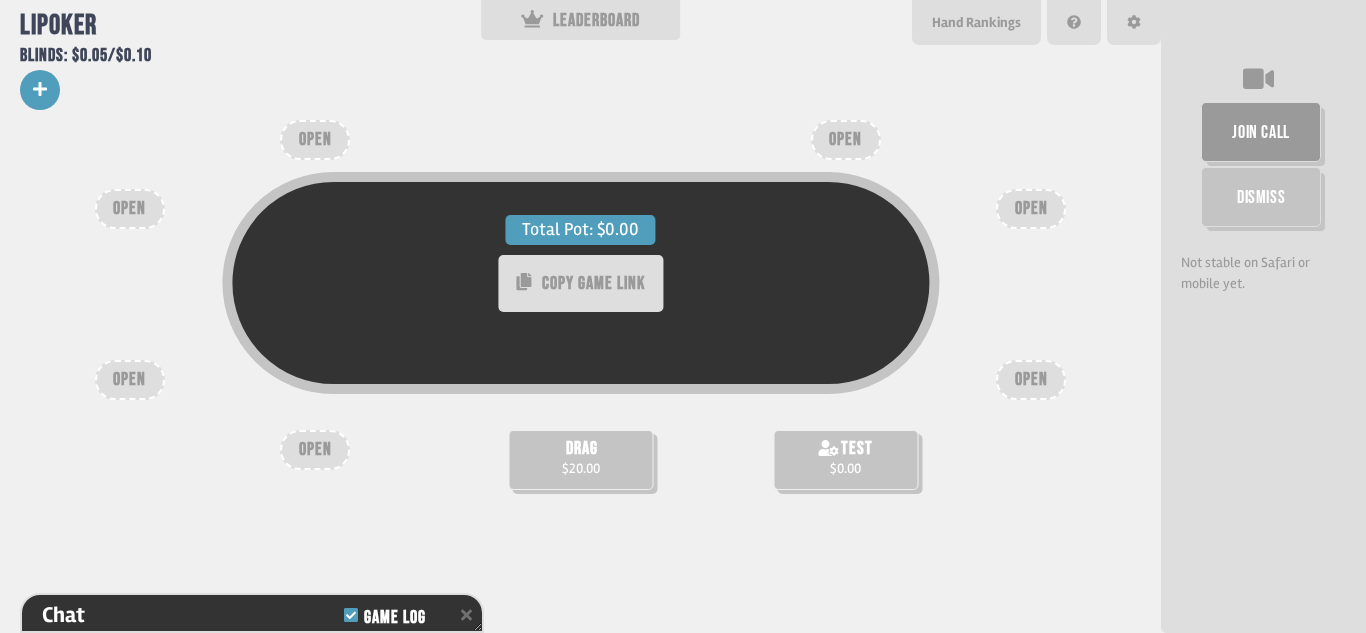 click 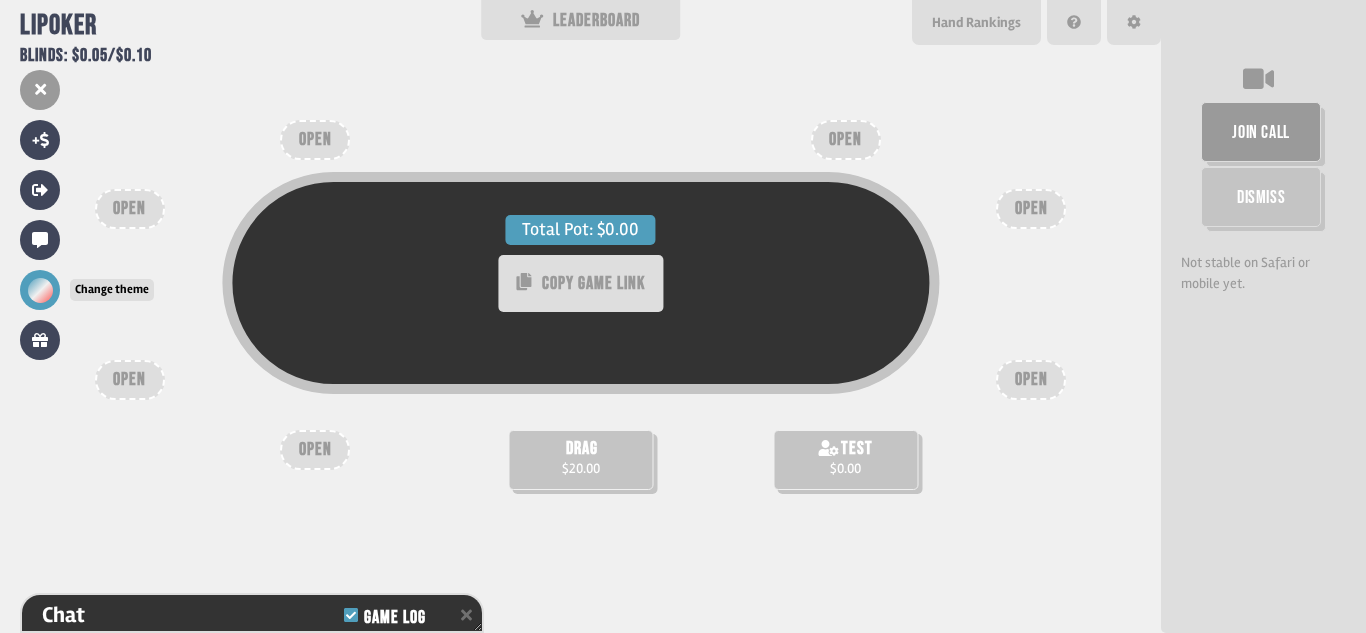 click at bounding box center [40, 290] 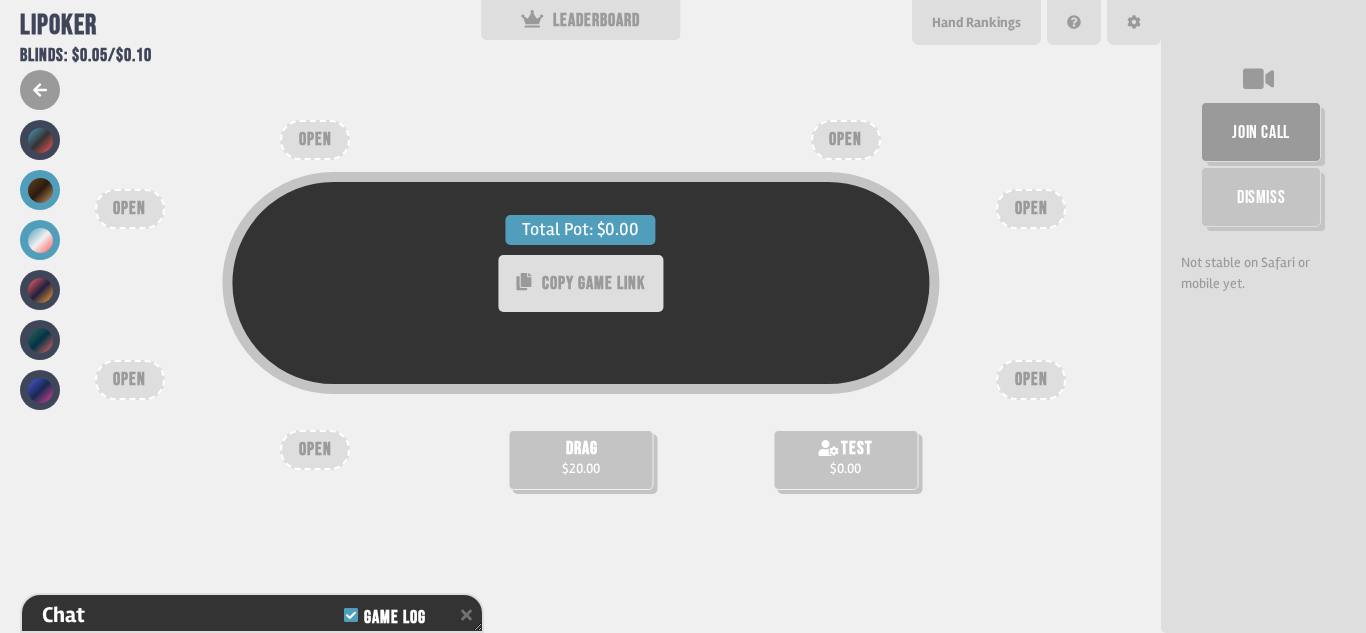 click at bounding box center (40, 190) 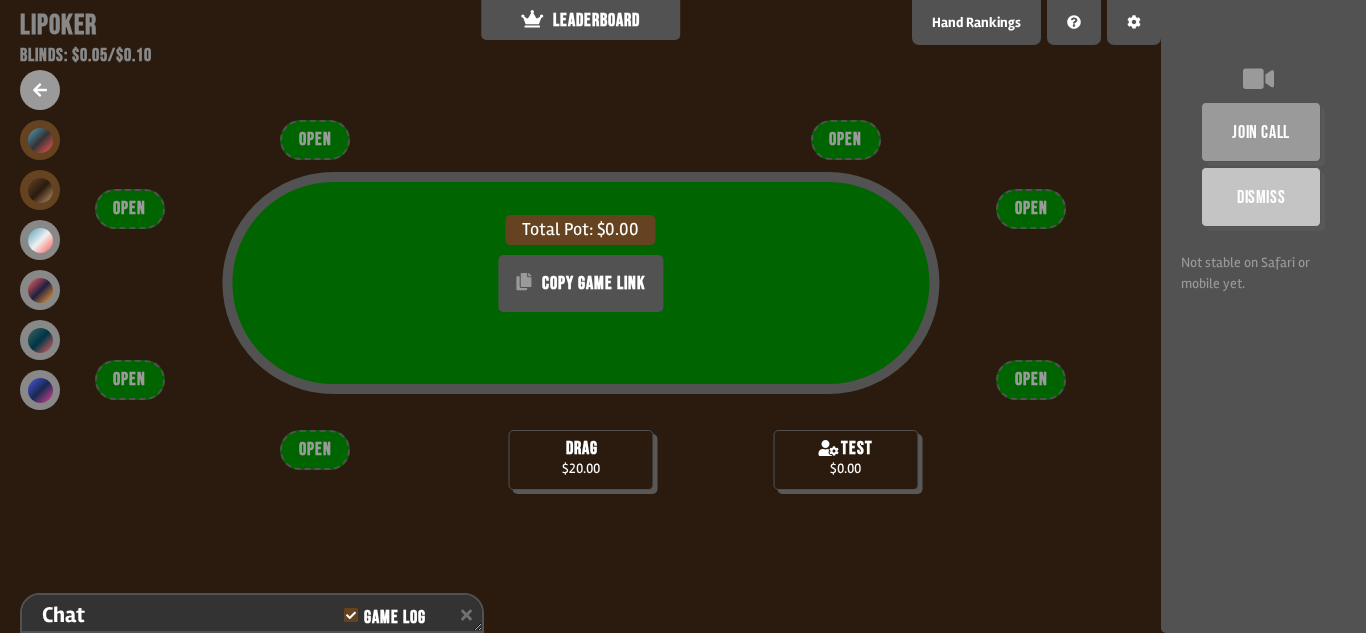 click at bounding box center (40, 140) 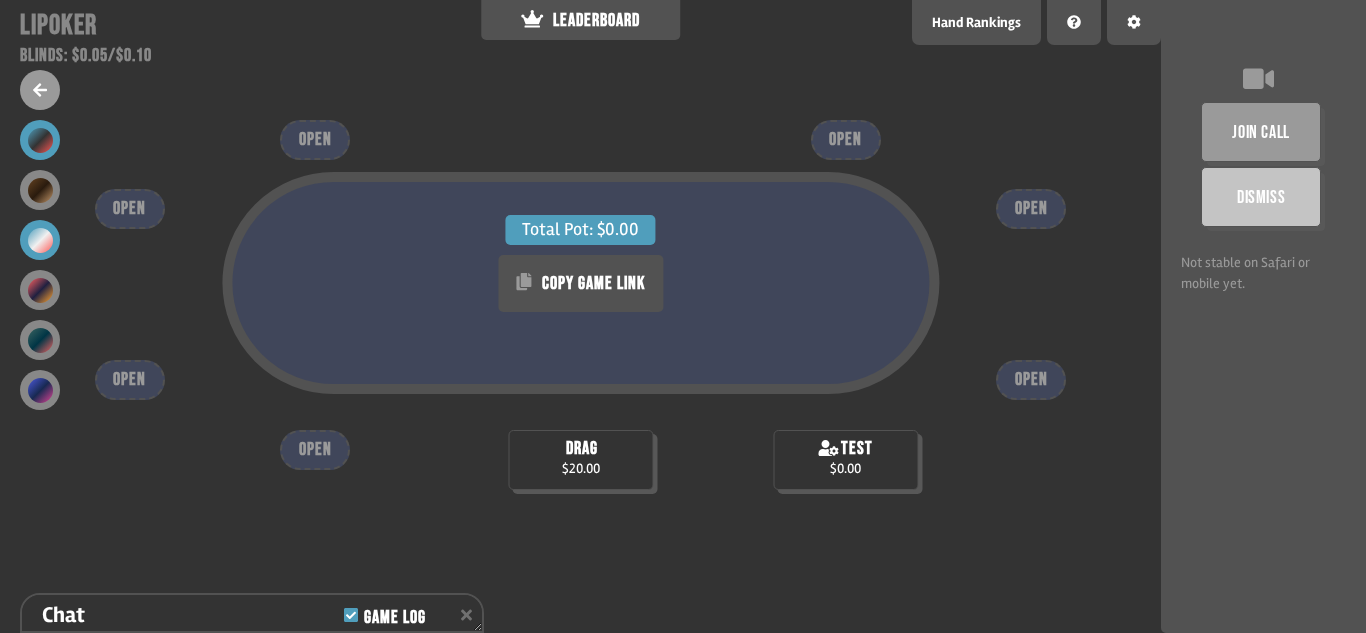 click at bounding box center (40, 240) 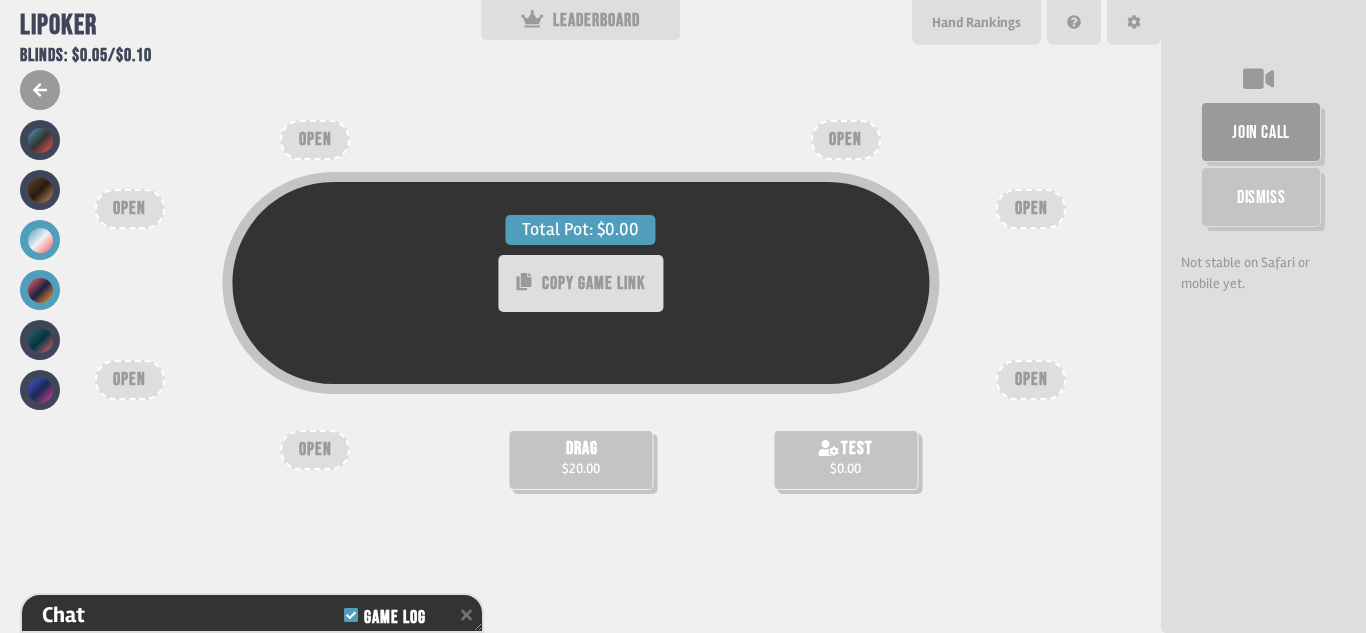 click at bounding box center [40, 290] 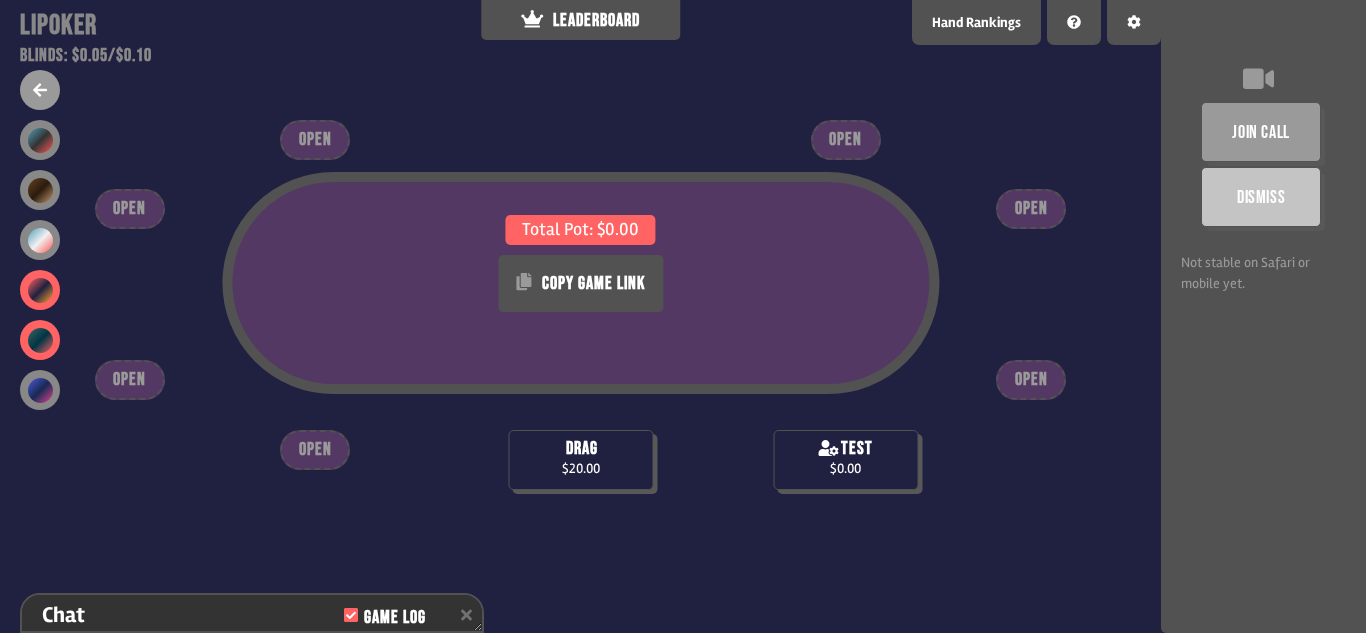 click at bounding box center (40, 340) 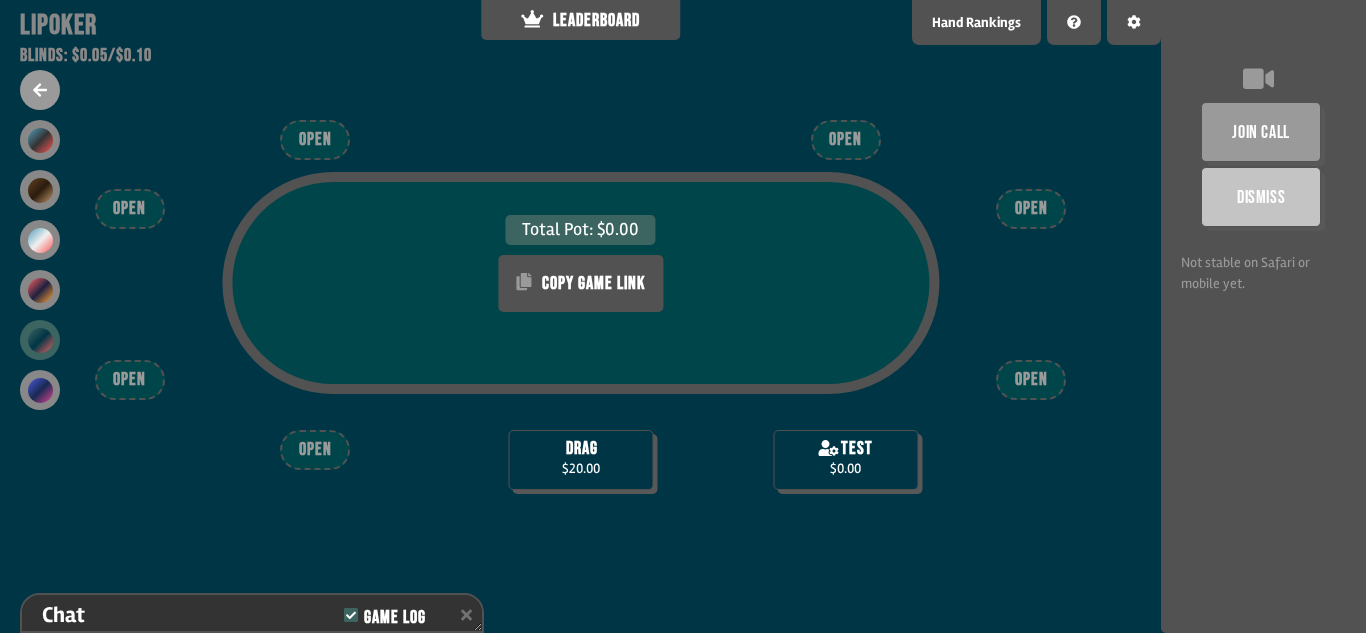 click on "drag $20.00" at bounding box center (580, 460) 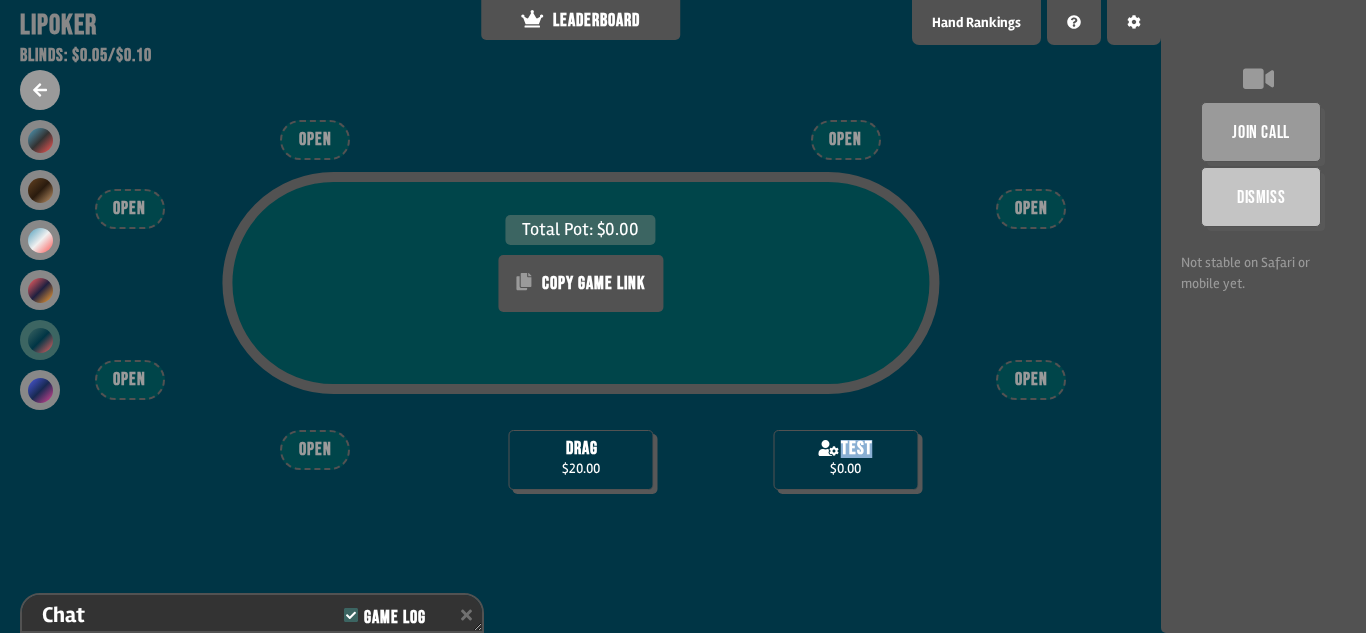 drag, startPoint x: 850, startPoint y: 465, endPoint x: 811, endPoint y: 452, distance: 41.109608 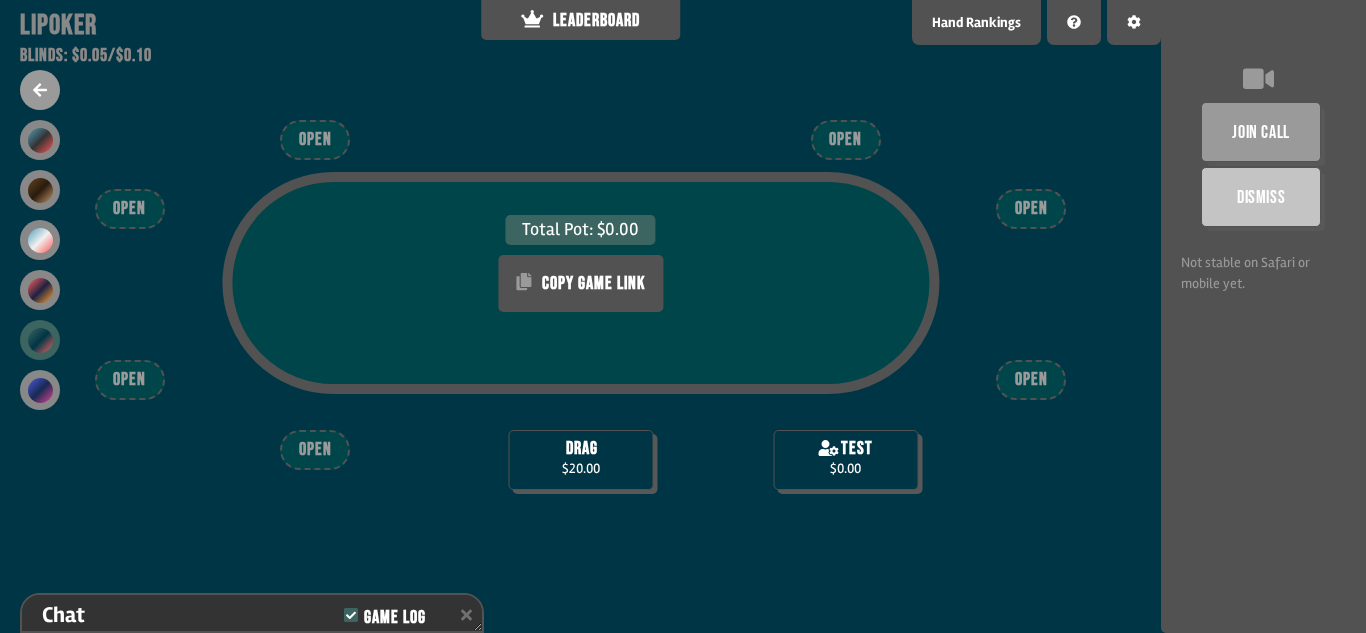 click on "Total Pot: $0.00   COPY GAME LINK" at bounding box center [580, 315] 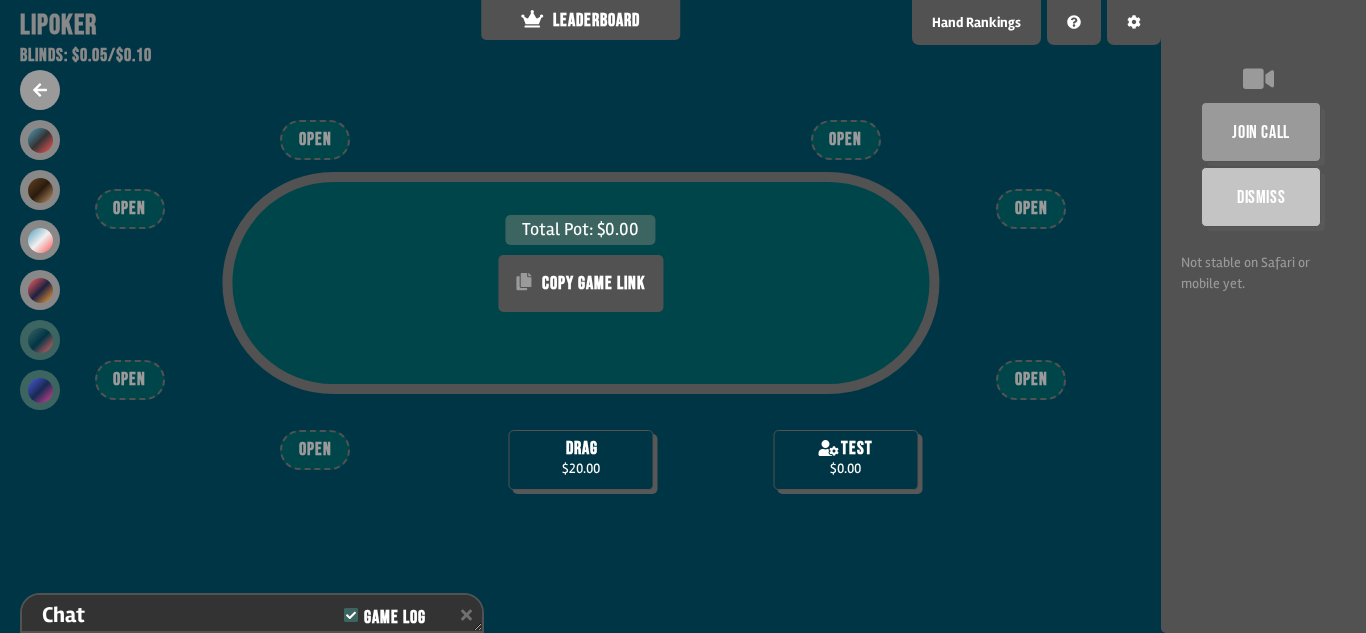 click at bounding box center [40, 390] 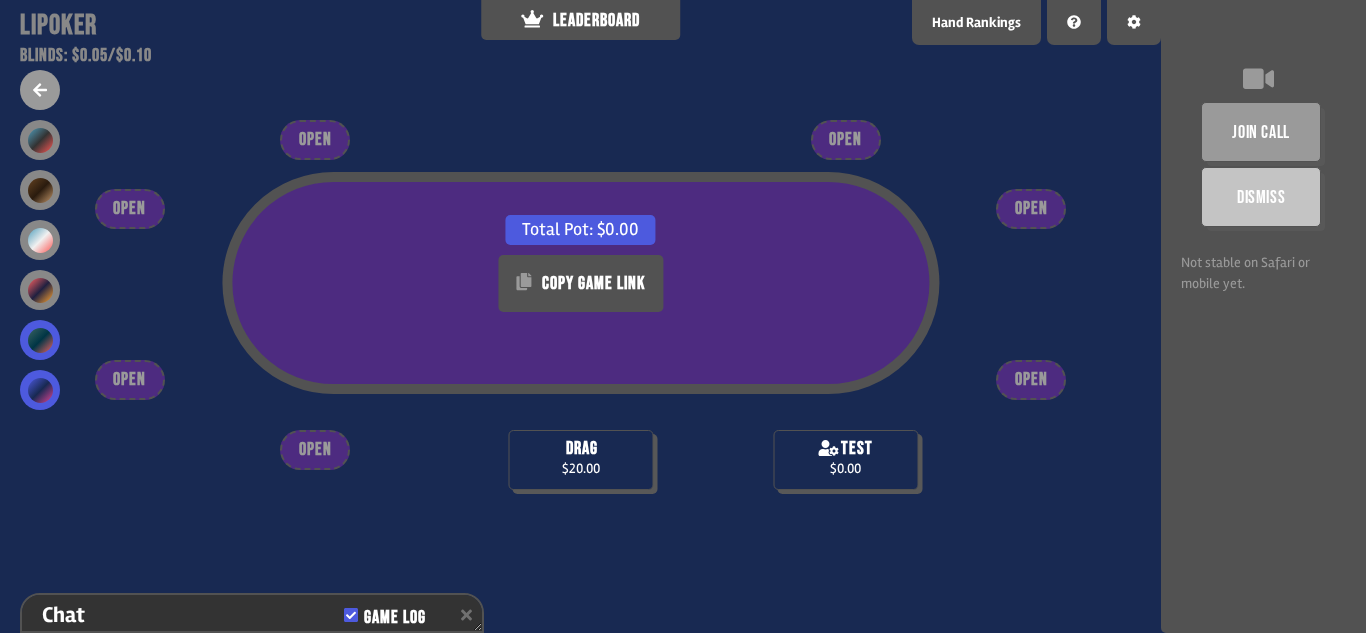 click at bounding box center (40, 340) 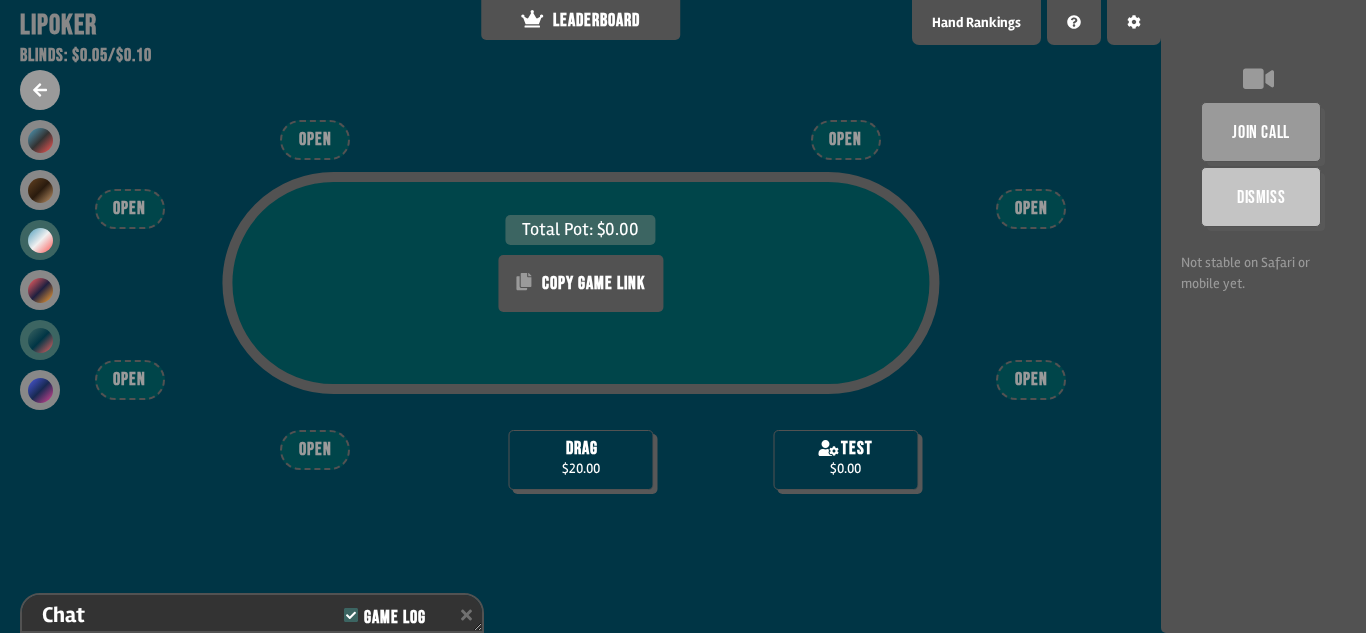 click at bounding box center [40, 240] 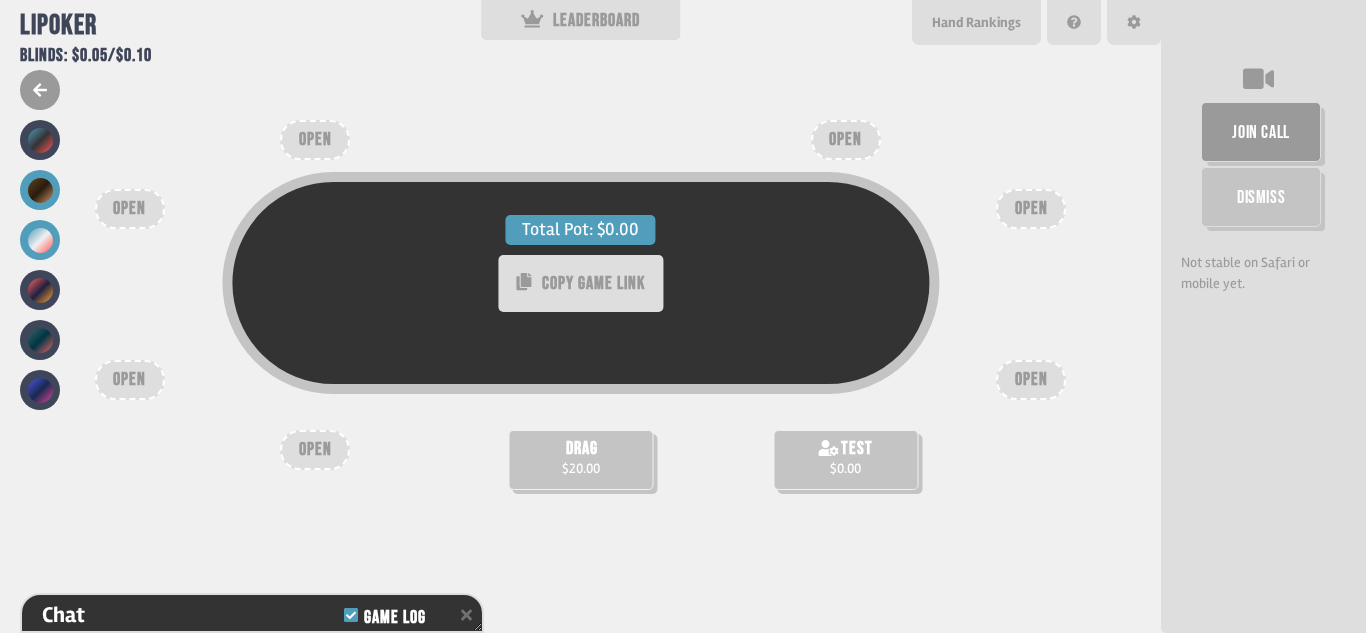 click at bounding box center (40, 190) 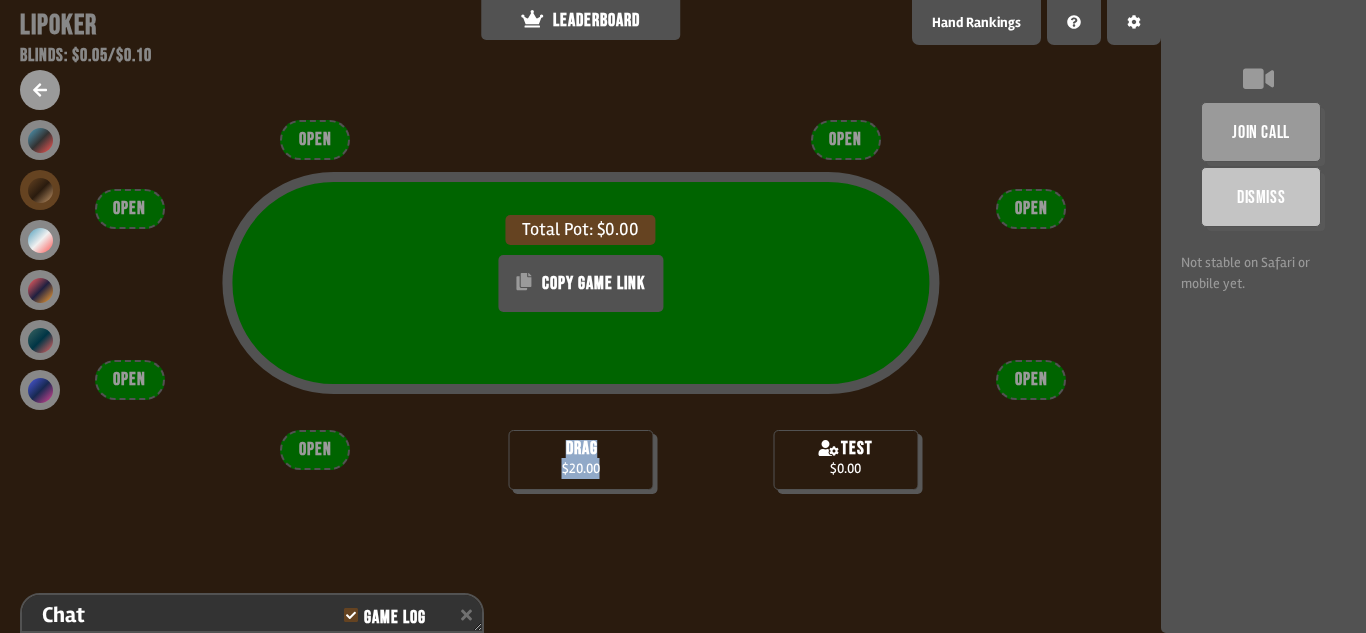 drag, startPoint x: 605, startPoint y: 473, endPoint x: 560, endPoint y: 451, distance: 50.08992 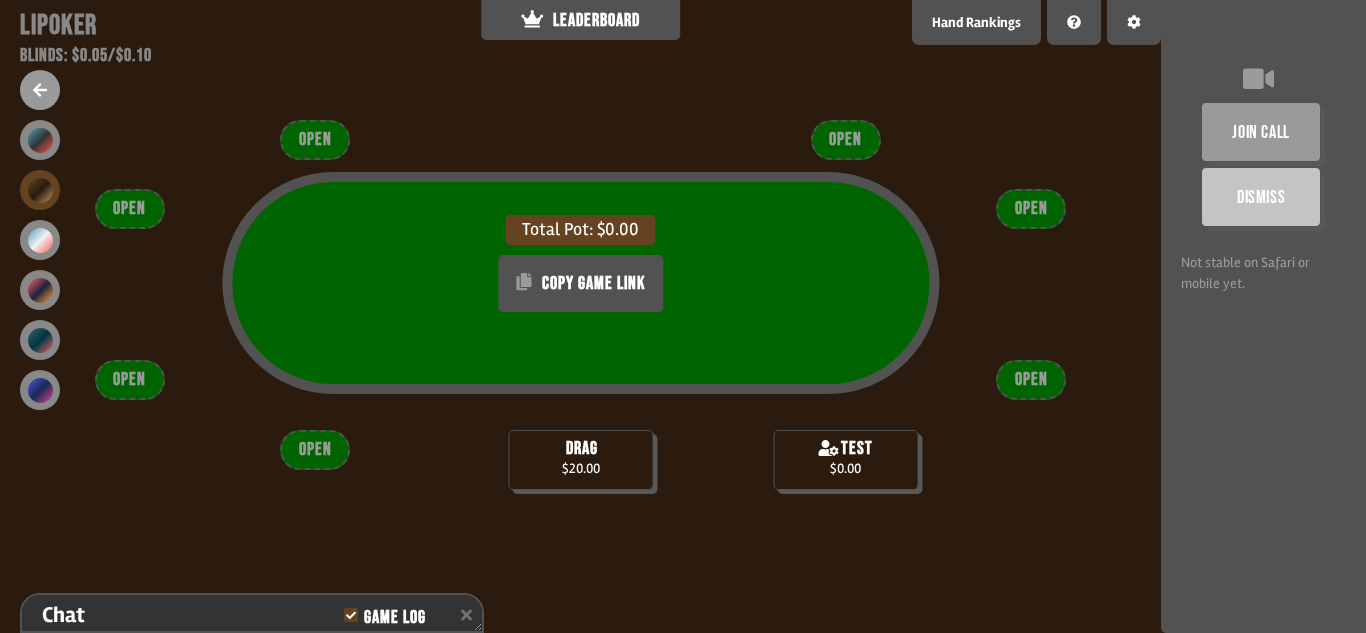 click on "Total Pot: $0.00   COPY GAME LINK test $0.00  drag $20.00  OPEN OPEN OPEN OPEN OPEN OPEN OPEN" at bounding box center (580, 316) 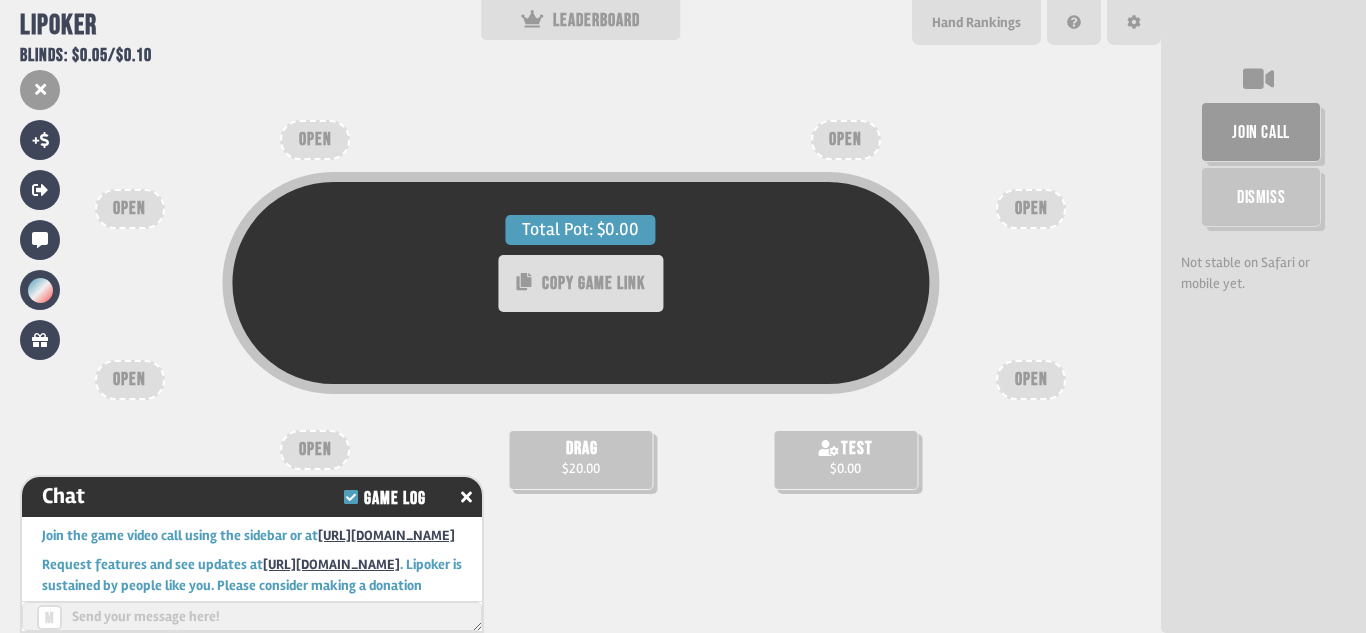 scroll, scrollTop: 0, scrollLeft: 0, axis: both 